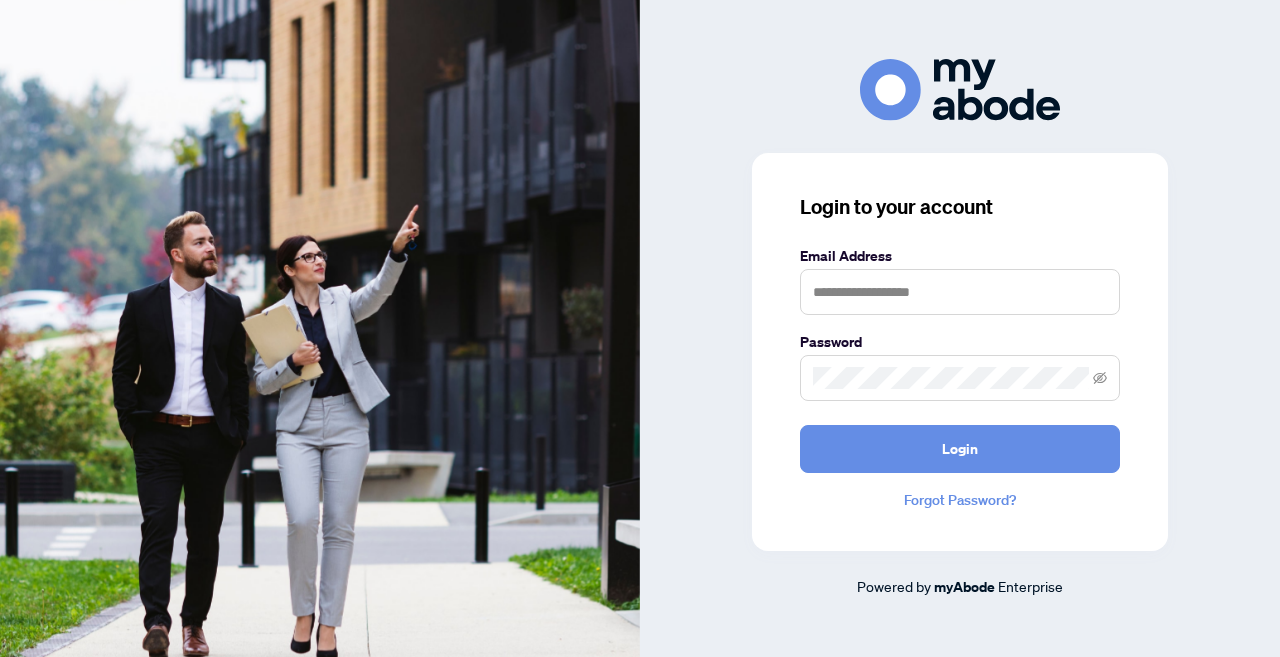 scroll, scrollTop: 0, scrollLeft: 0, axis: both 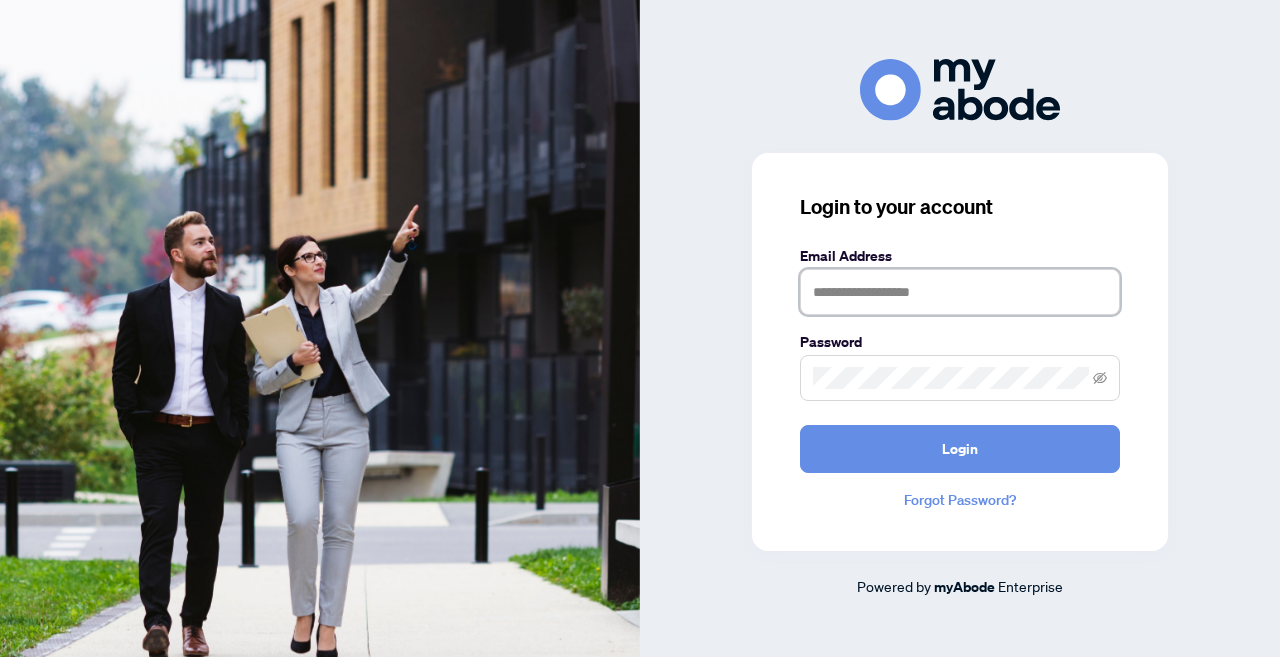 type on "**********" 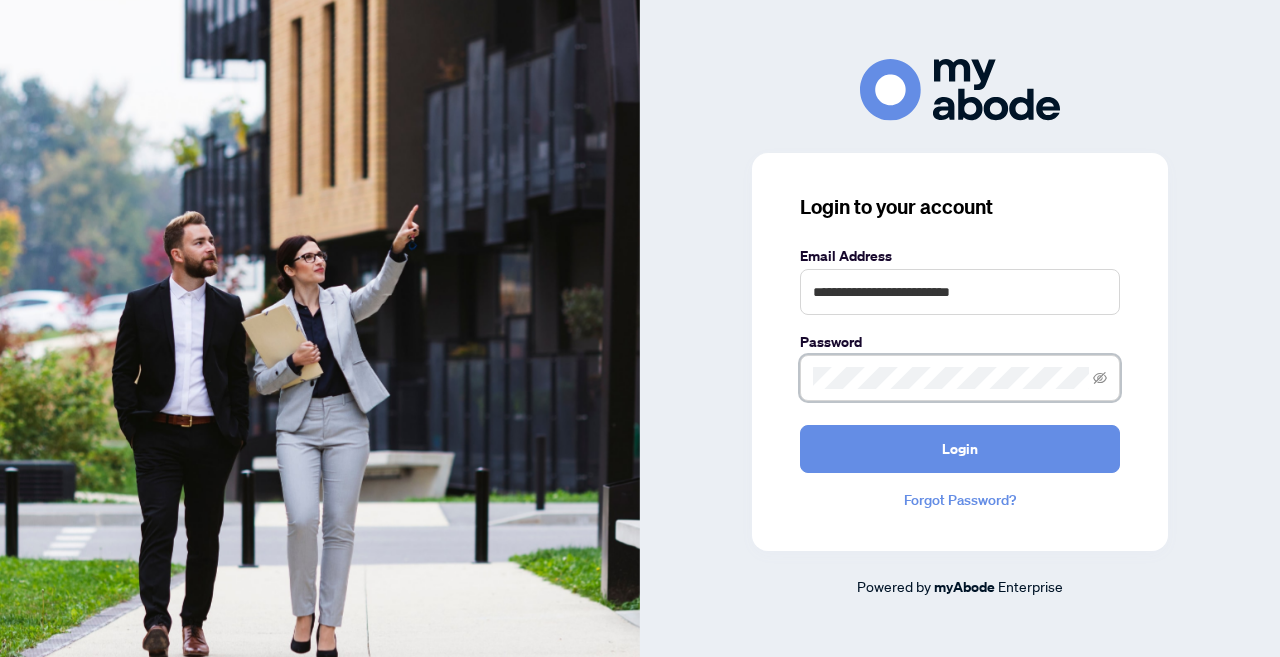 click on "Login" at bounding box center (960, 449) 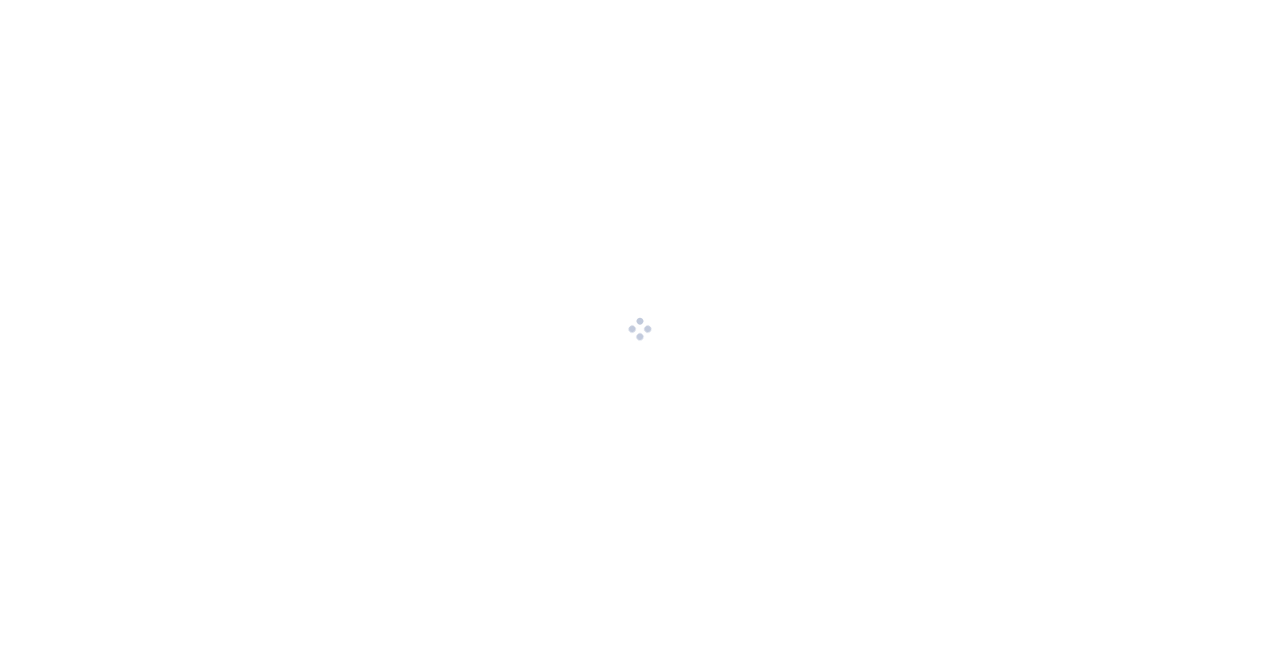 scroll, scrollTop: 0, scrollLeft: 0, axis: both 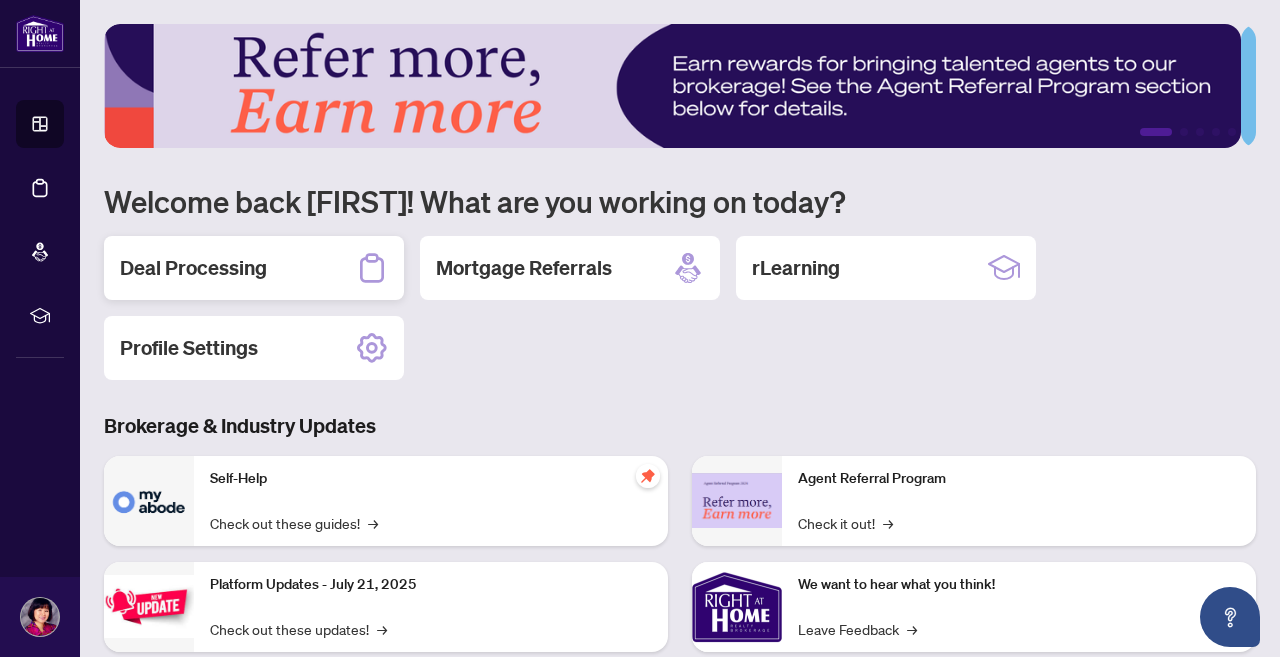 click on "Deal Processing" at bounding box center [193, 268] 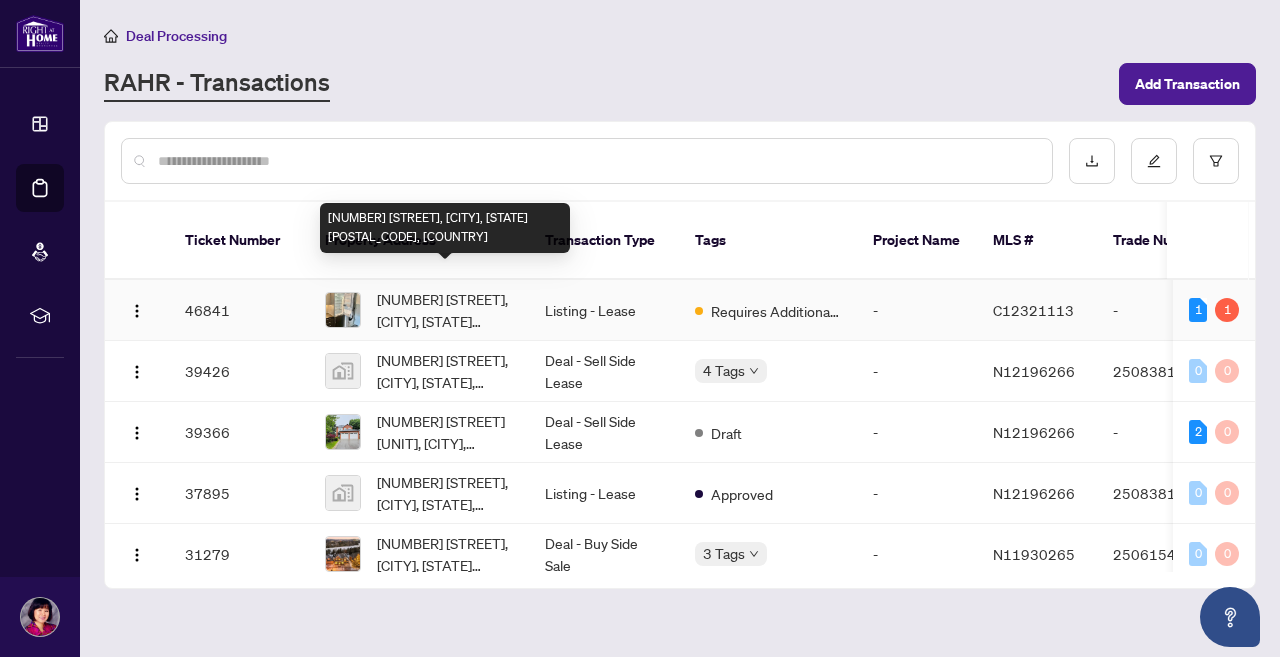 click on "[NUMBER] [STREET], [CITY], [STATE] [POSTAL_CODE], [COUNTRY]" at bounding box center (445, 310) 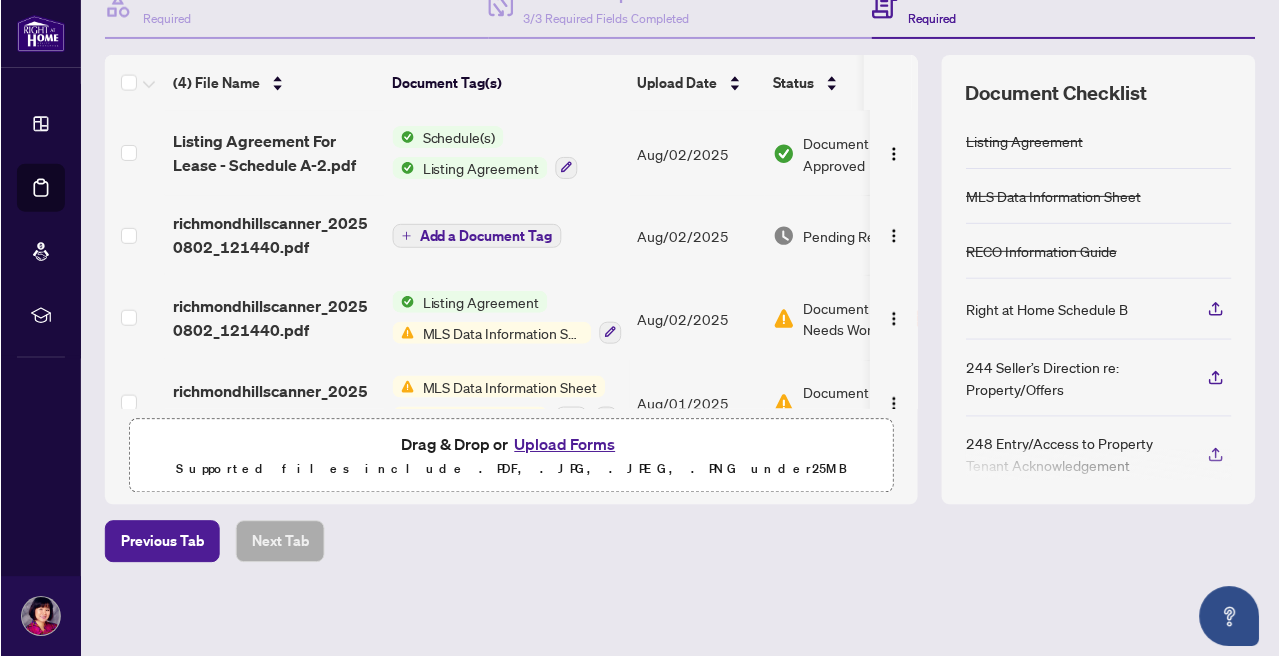 scroll, scrollTop: 218, scrollLeft: 0, axis: vertical 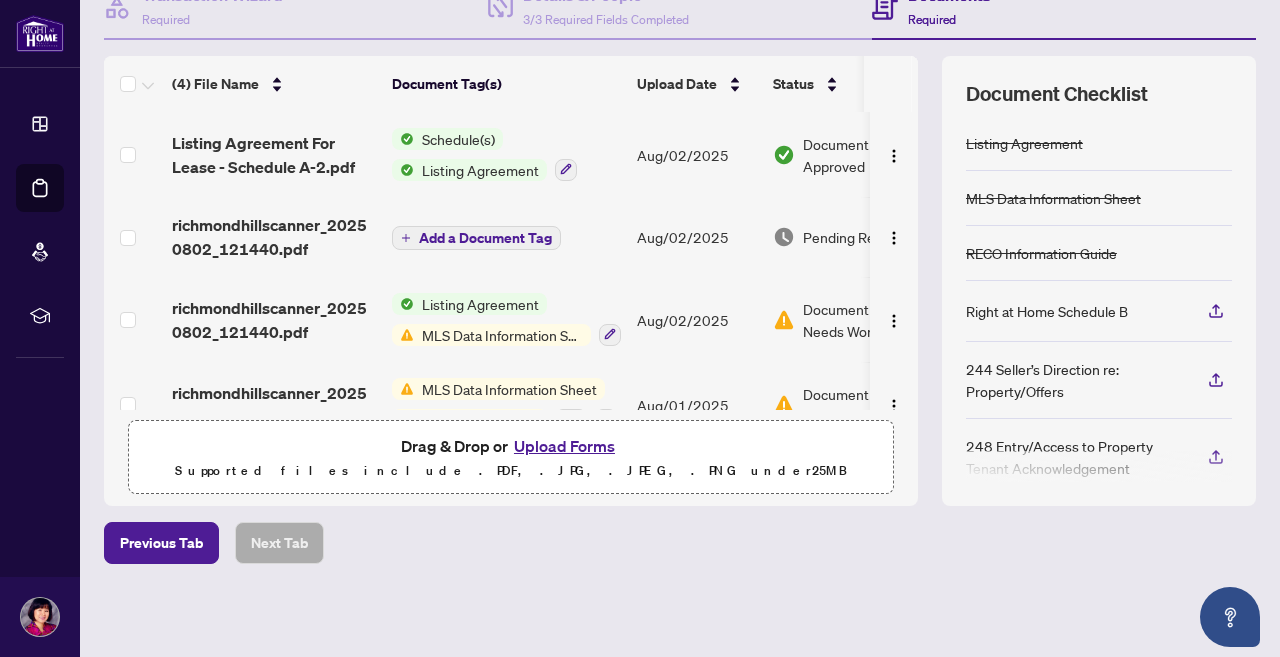 click on "Upload Forms" at bounding box center [564, 446] 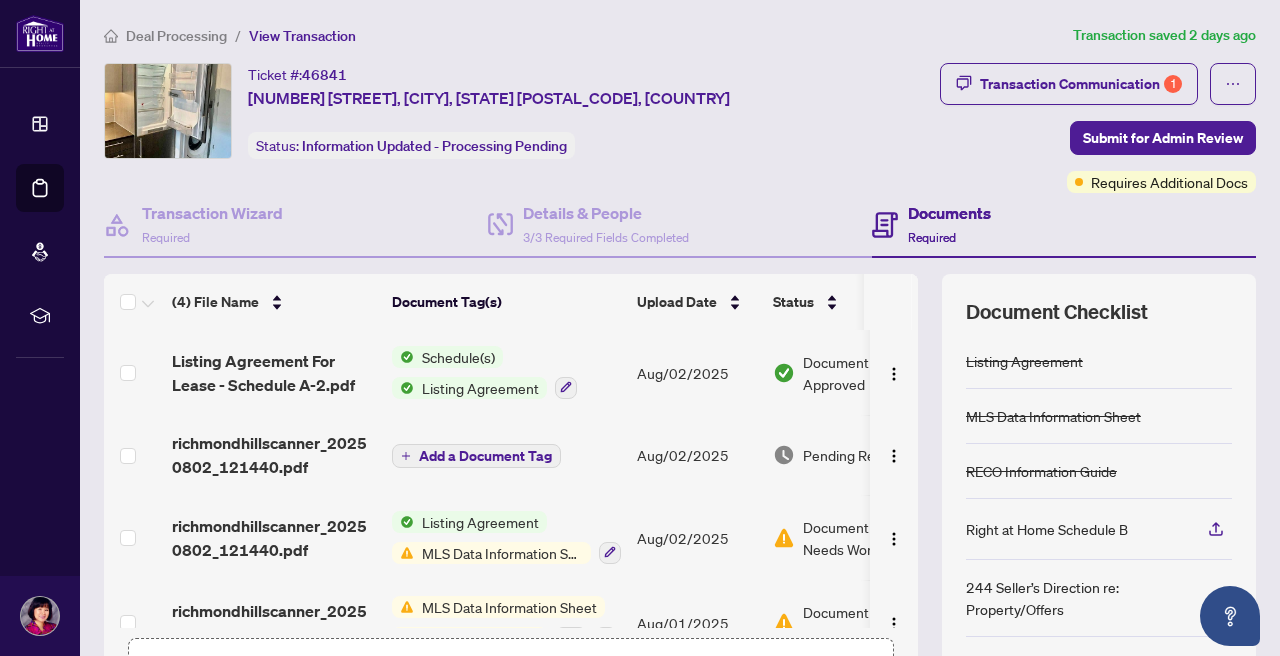 scroll, scrollTop: 238, scrollLeft: 0, axis: vertical 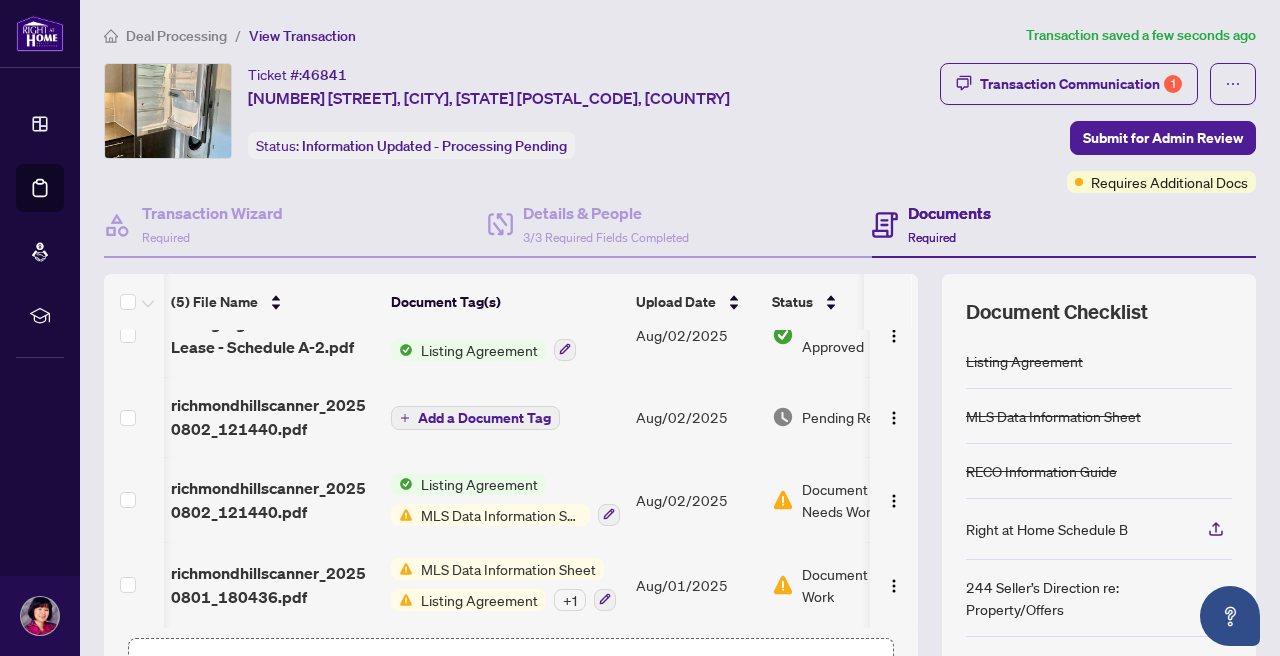 click on "Submit for Admin Review" at bounding box center [1163, 138] 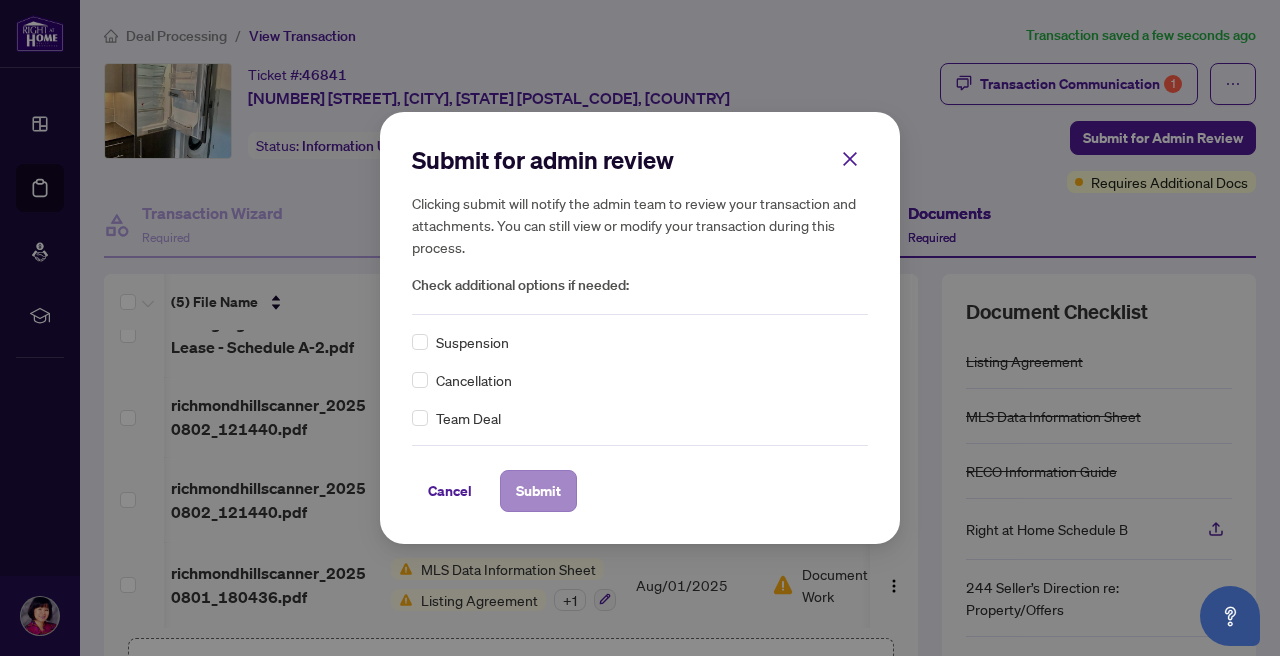 click on "Submit" at bounding box center (538, 491) 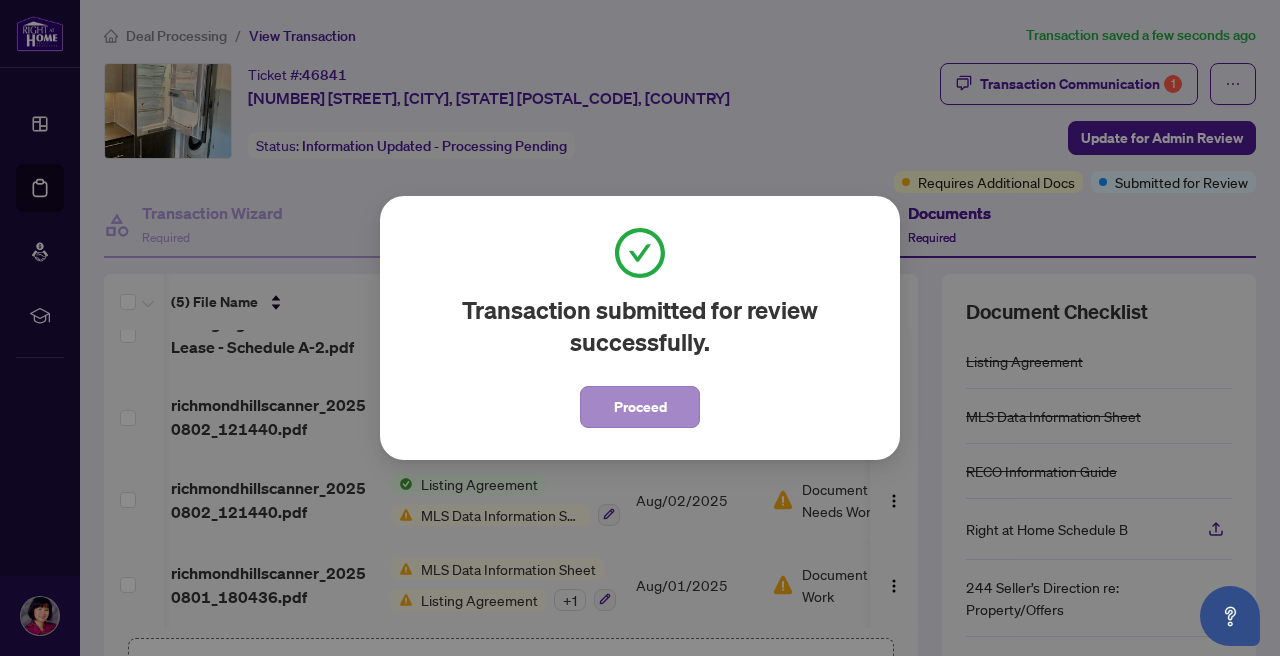 click on "Proceed" at bounding box center [640, 407] 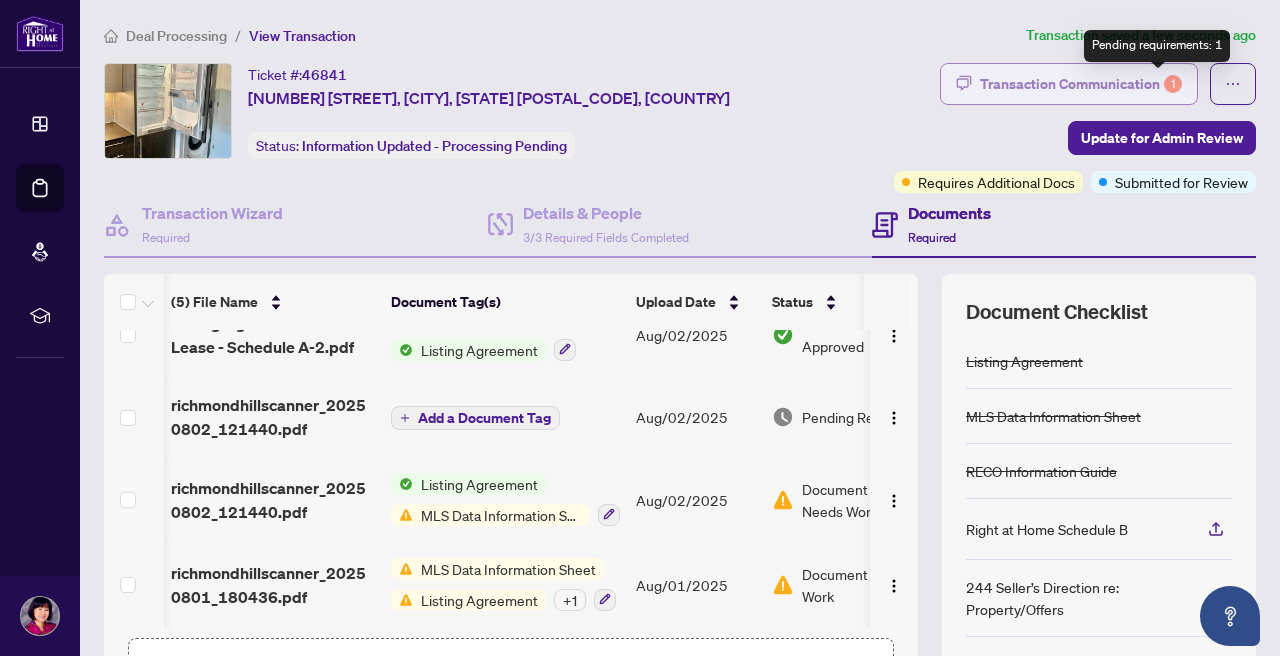click on "1" at bounding box center [1173, 84] 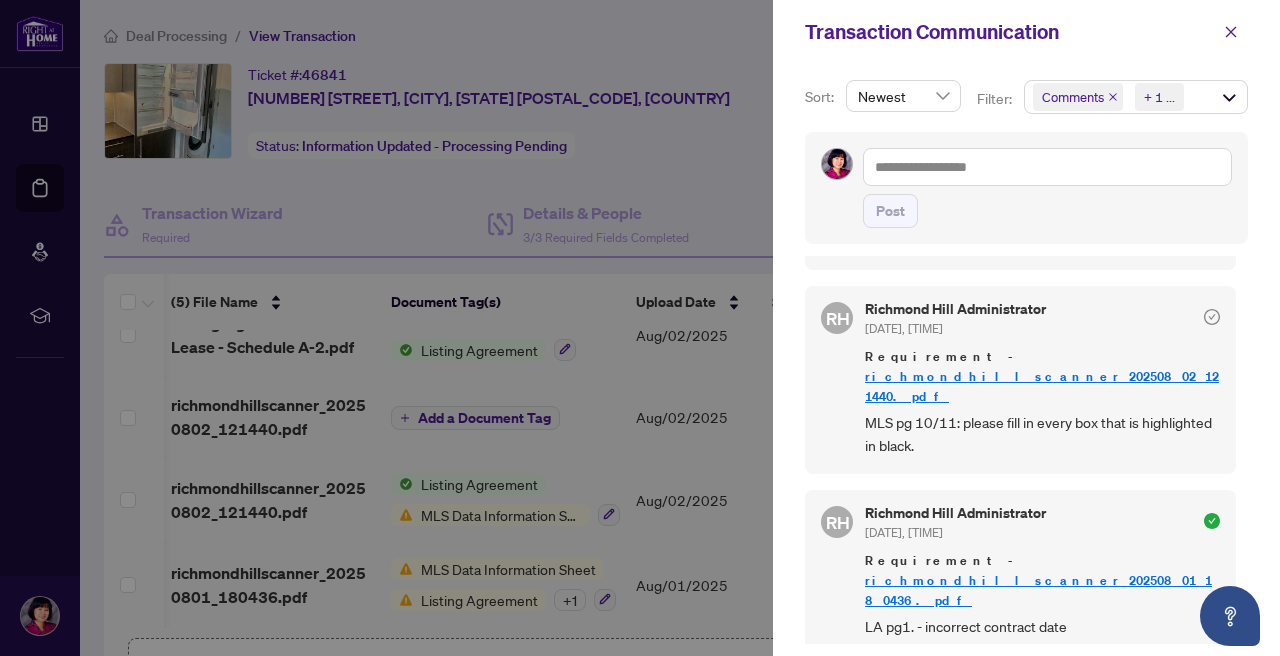 scroll, scrollTop: 185, scrollLeft: 0, axis: vertical 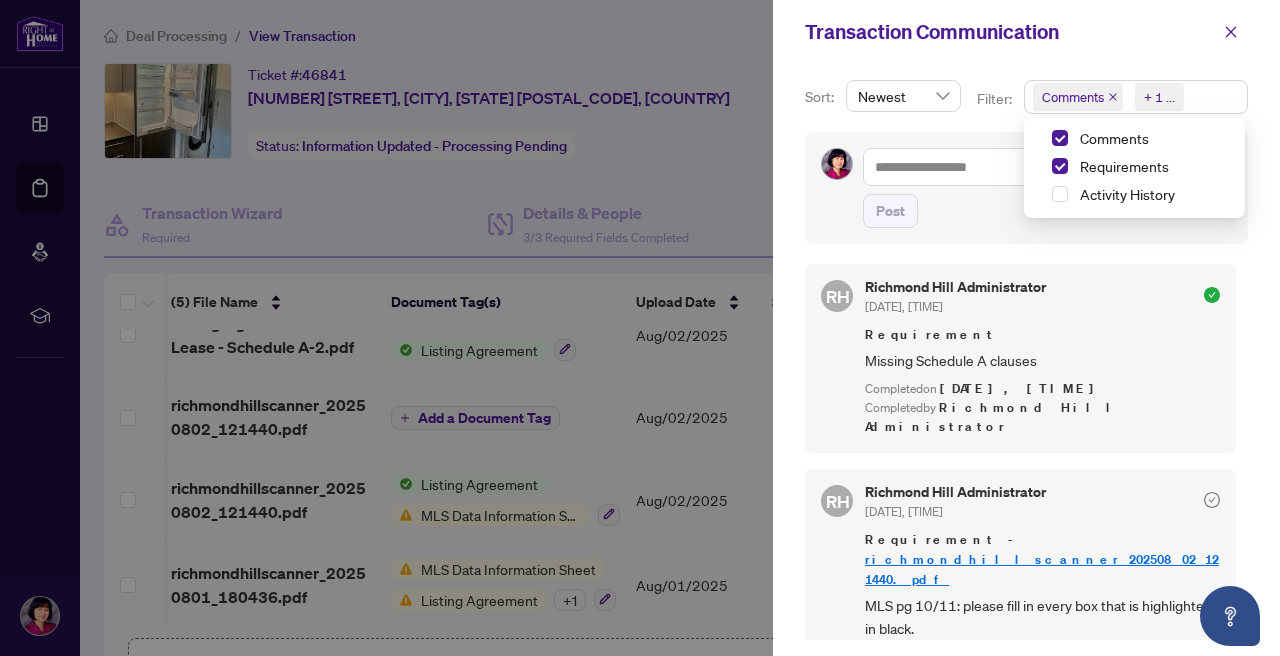 click on "+ 1 ..." at bounding box center [1159, 97] 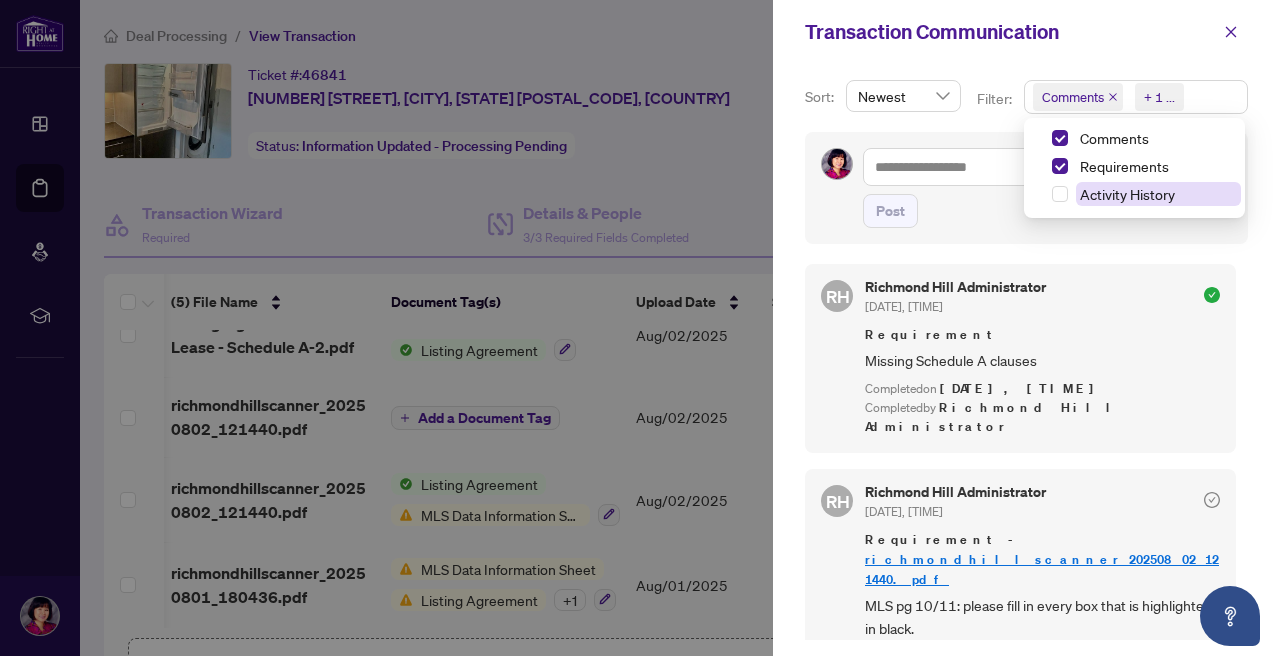 click on "Activity History" at bounding box center [1127, 194] 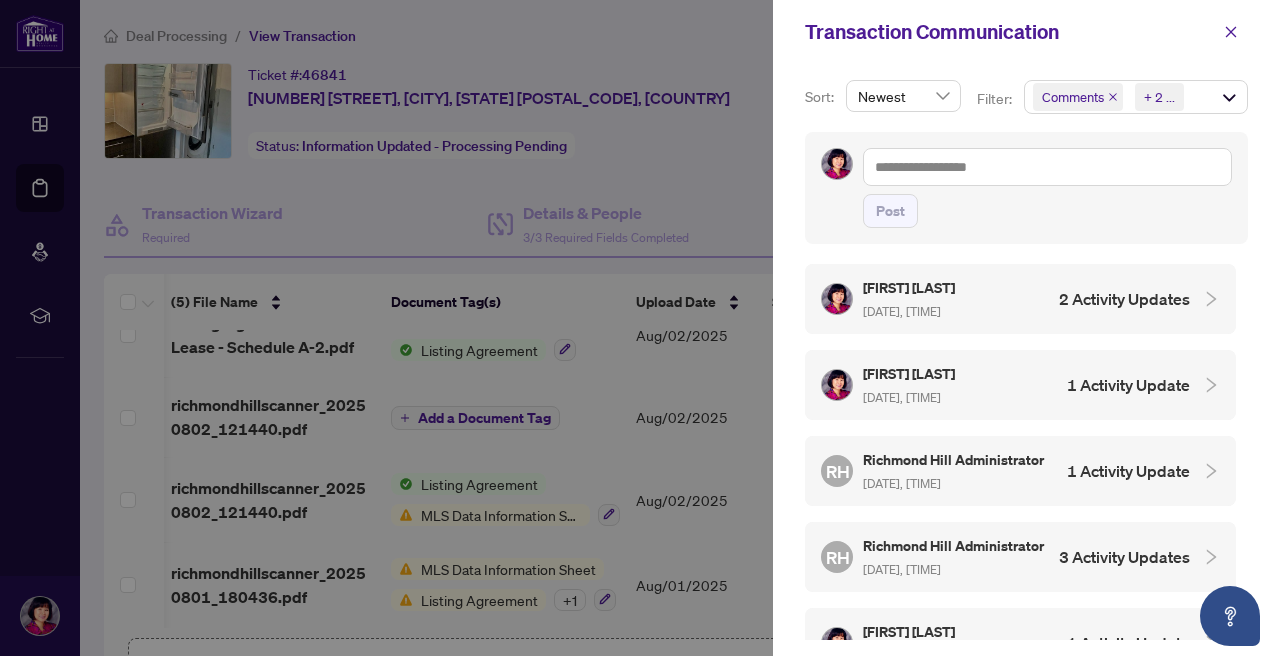 click on "Post" at bounding box center [1047, 211] 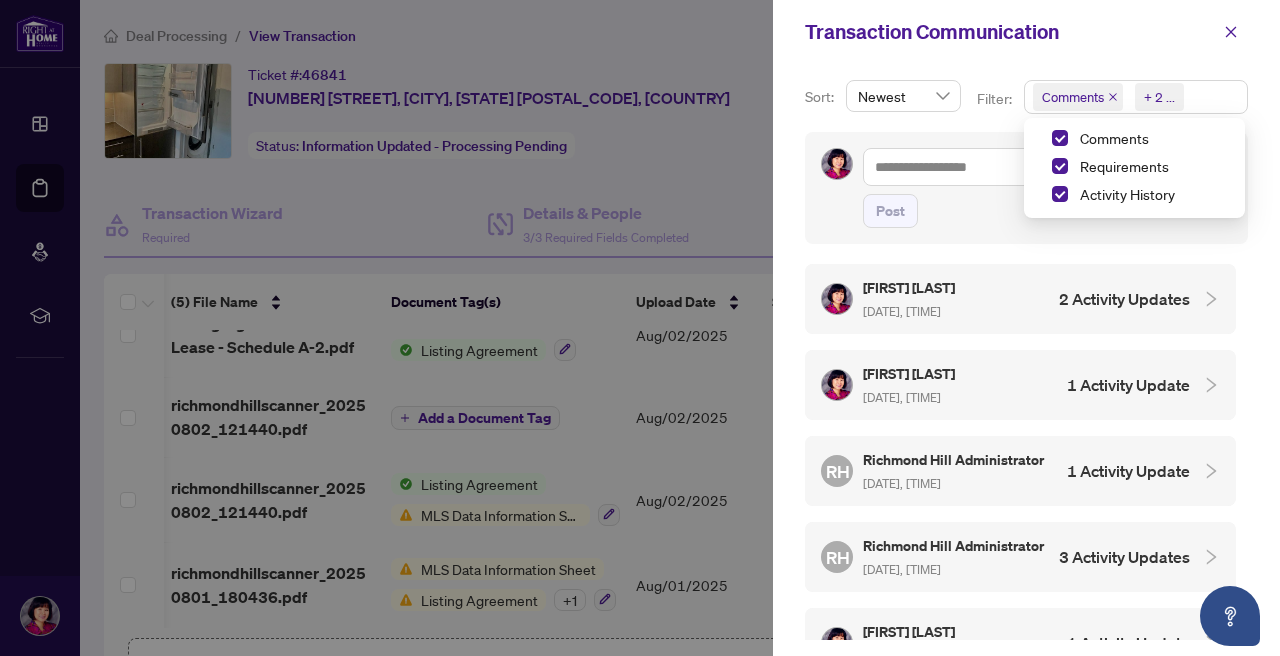 click on "Comments Requirements Activity History + 2 ..." at bounding box center (1136, 97) 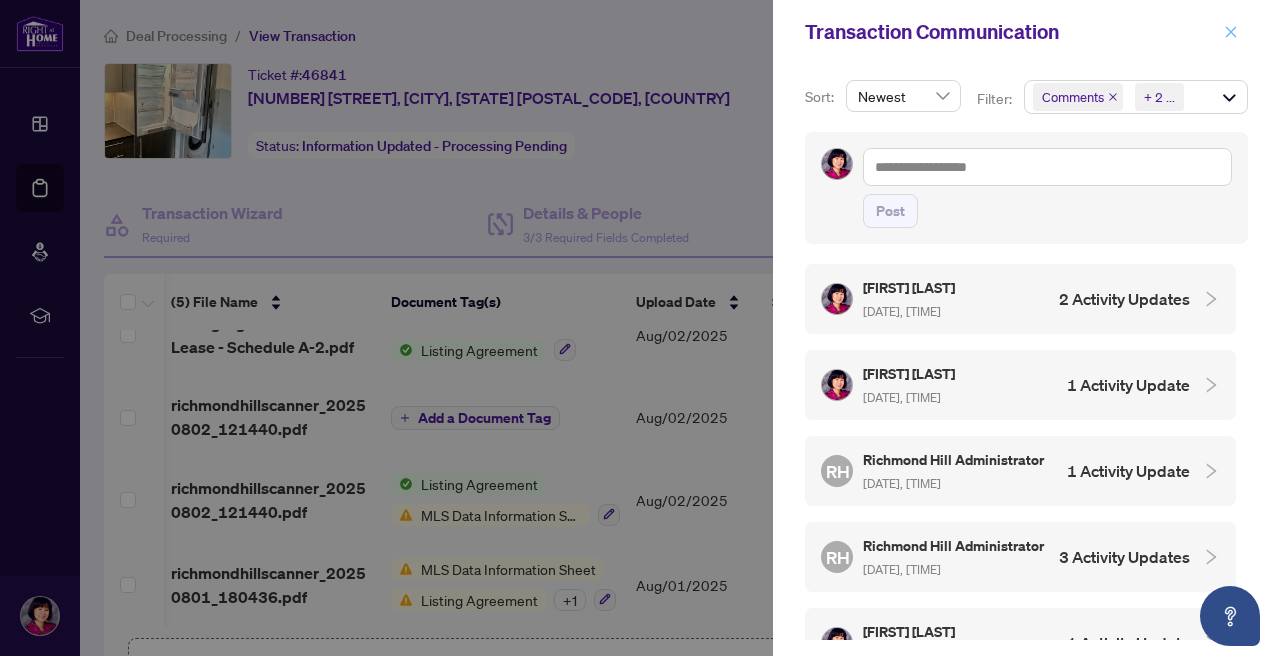 click 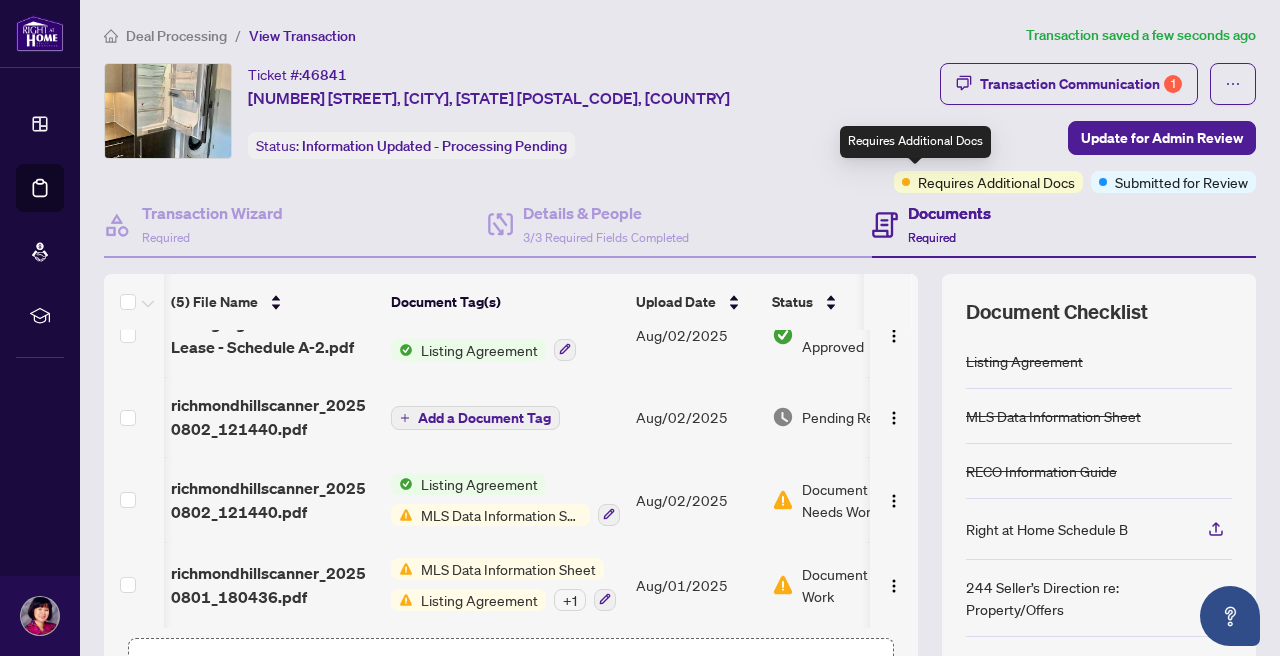 click on "Requires Additional Docs" at bounding box center [996, 182] 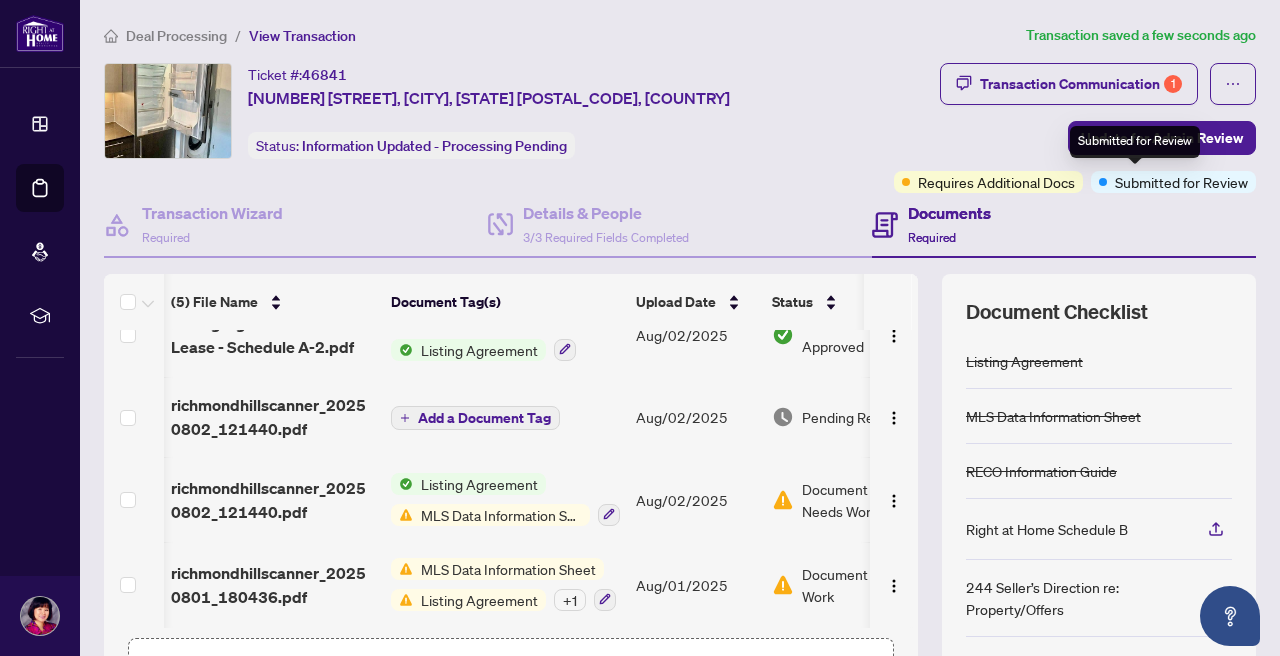 click on "Submitted for Review" at bounding box center (1181, 182) 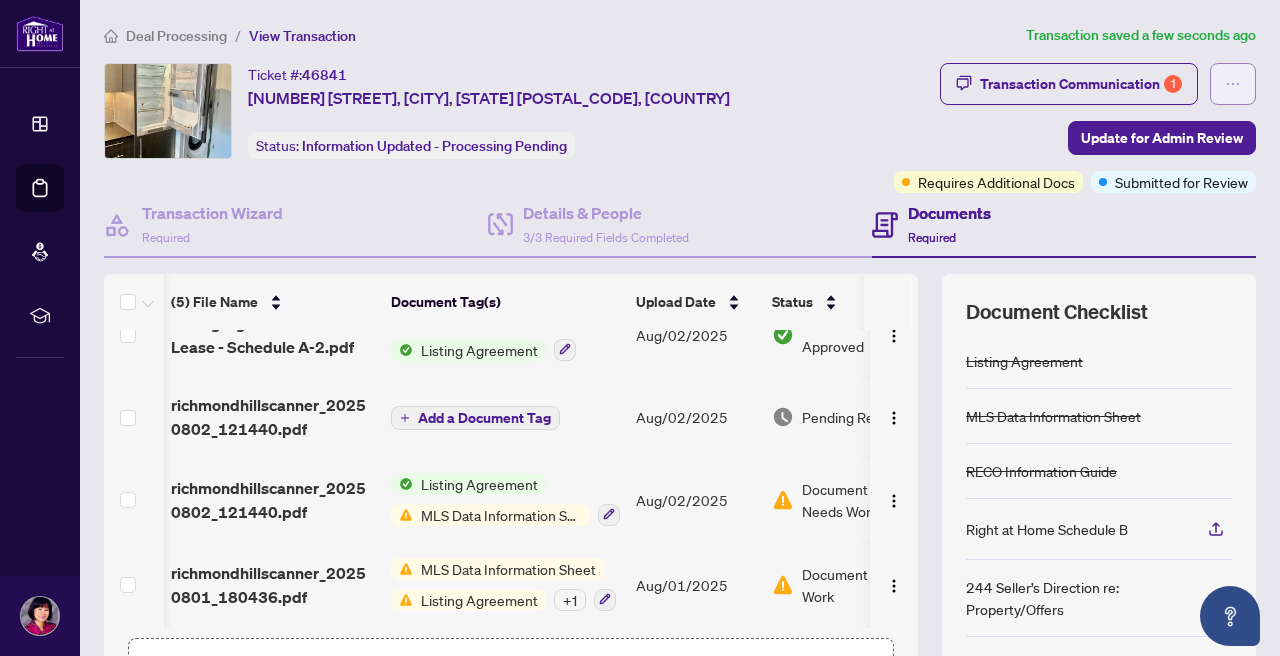 click 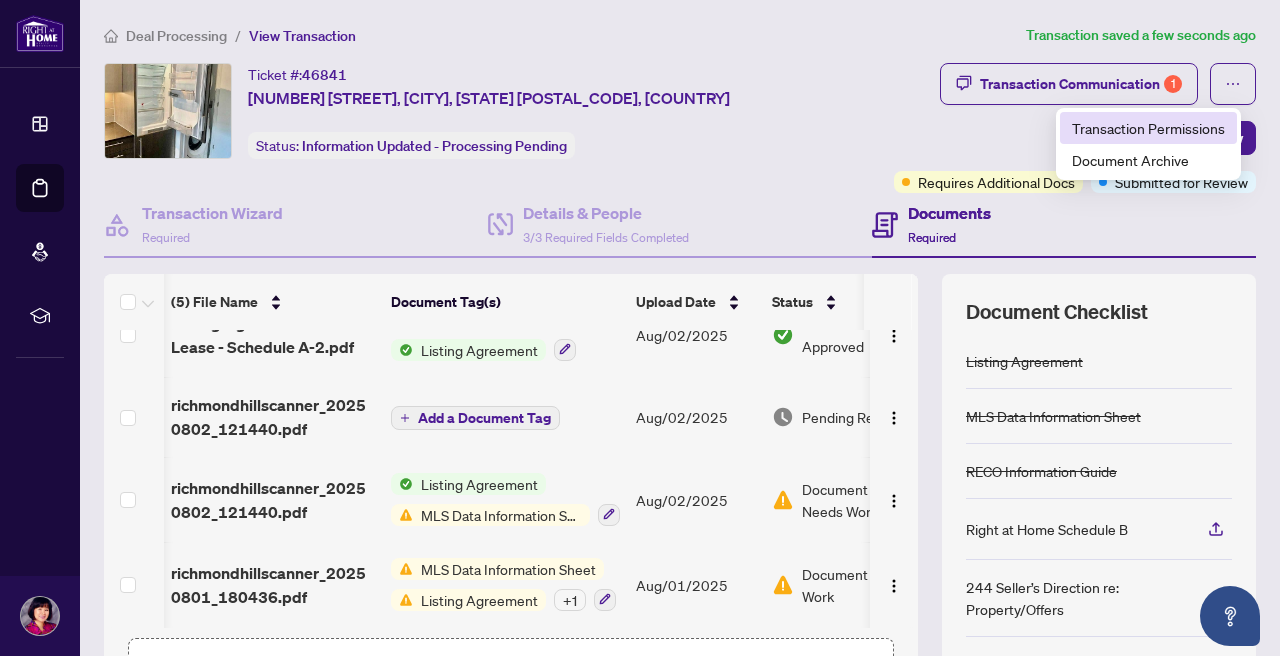 click on "Transaction Permissions" at bounding box center (1148, 128) 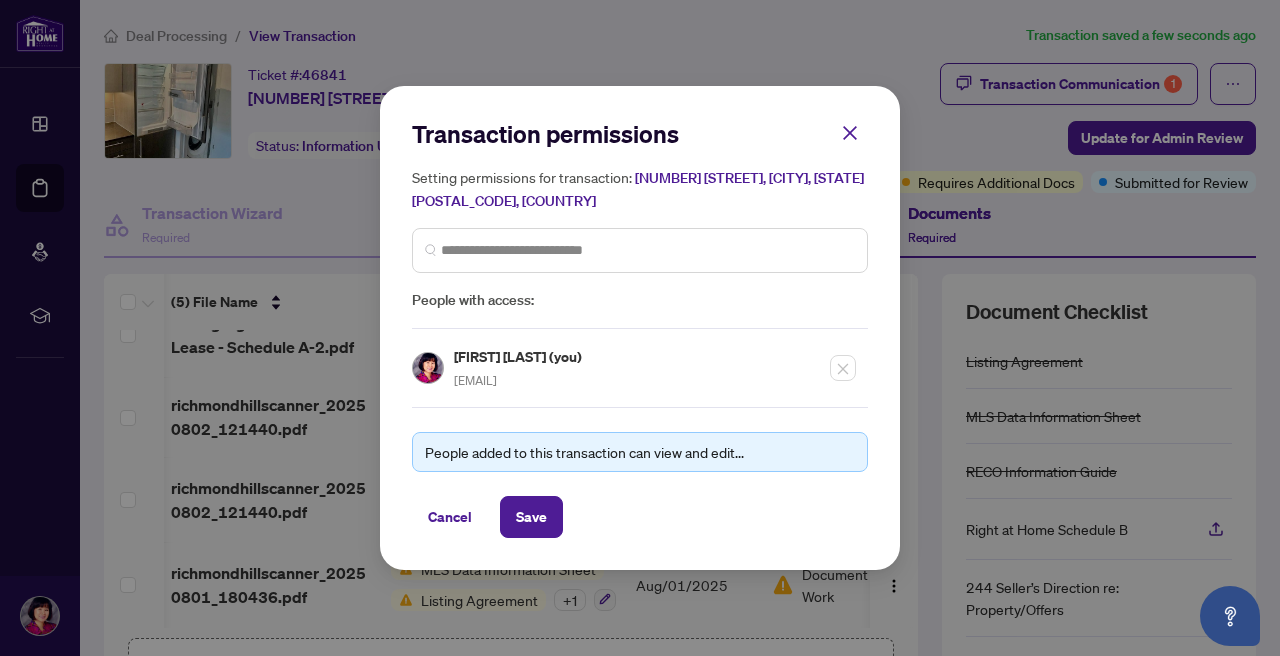 scroll, scrollTop: 0, scrollLeft: 0, axis: both 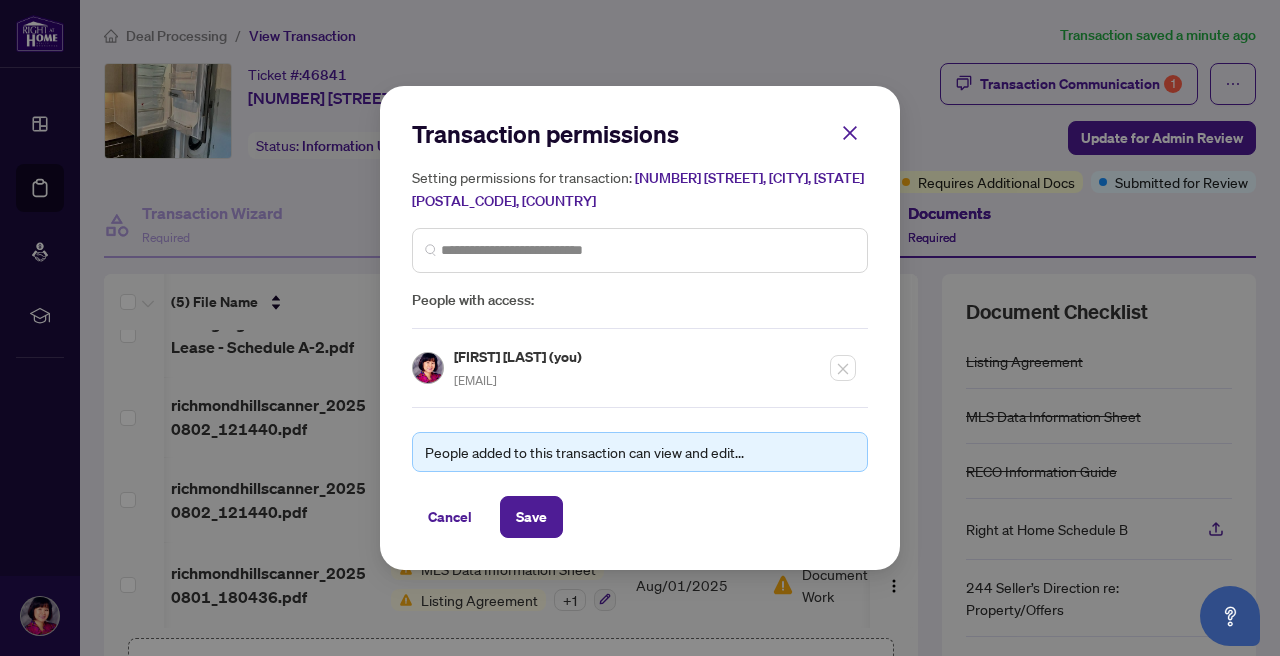 click on "Transaction permissions Setting permissions for transaction:   2006-403 Church St, Toronto, Ontario M4Y 0C9, Canada   People with access: Alice Au-Yeung (you)   aliceauyeung328@hotmail.com People added to this transaction can view and edit... Cancel Save Cancel OK" at bounding box center (640, 328) 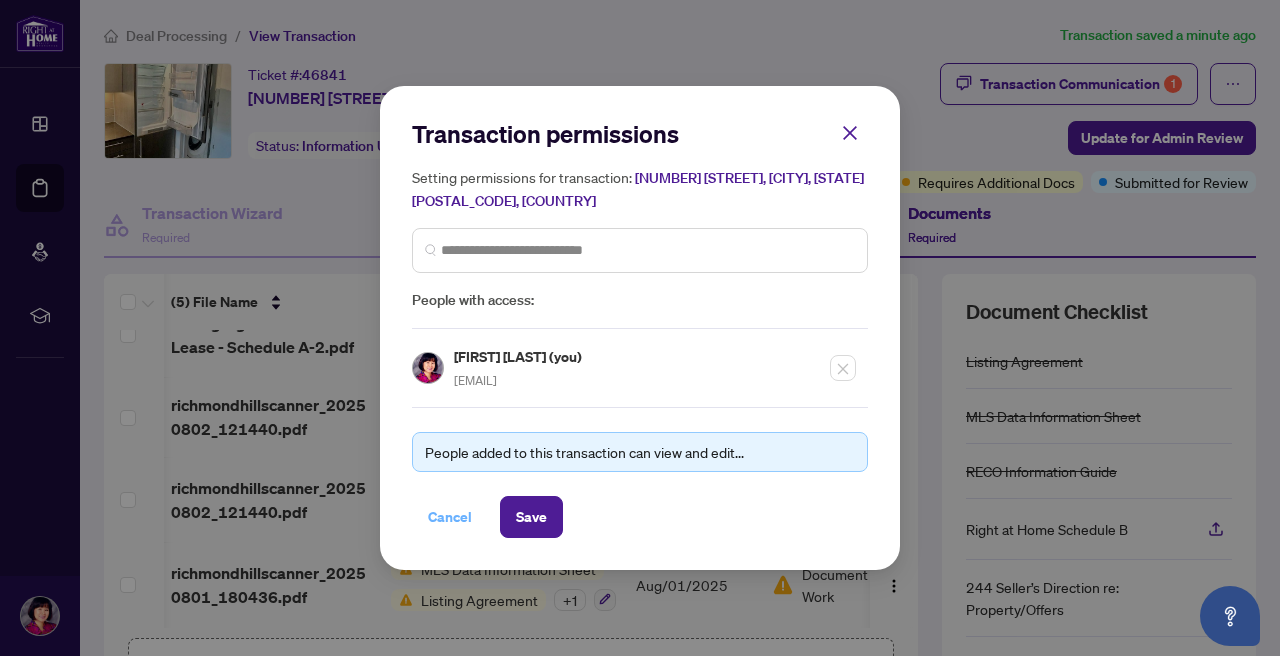 click on "Cancel" at bounding box center [450, 517] 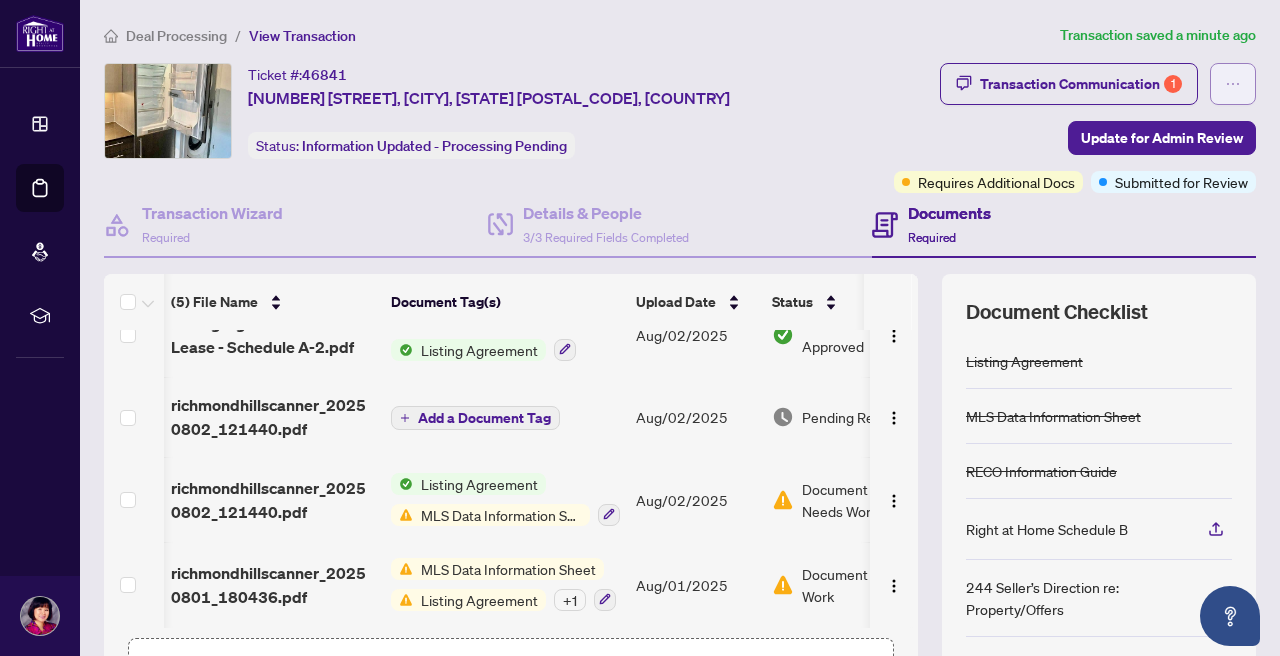 click 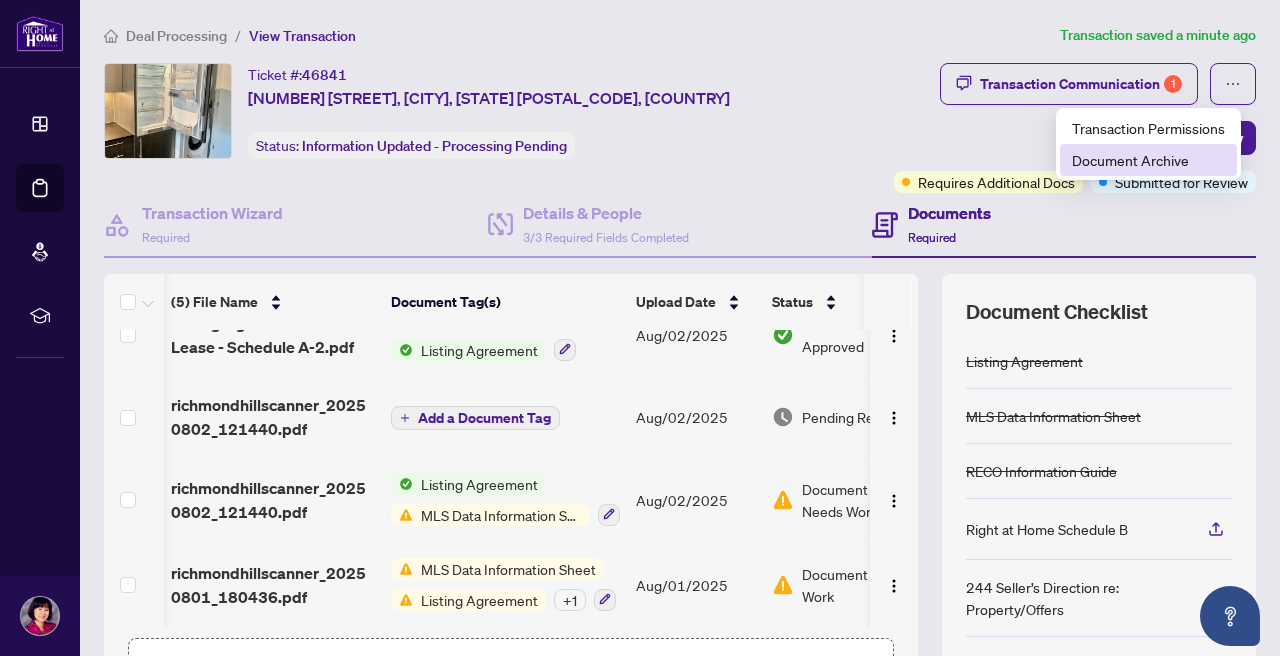 click on "Document Archive" at bounding box center (1148, 160) 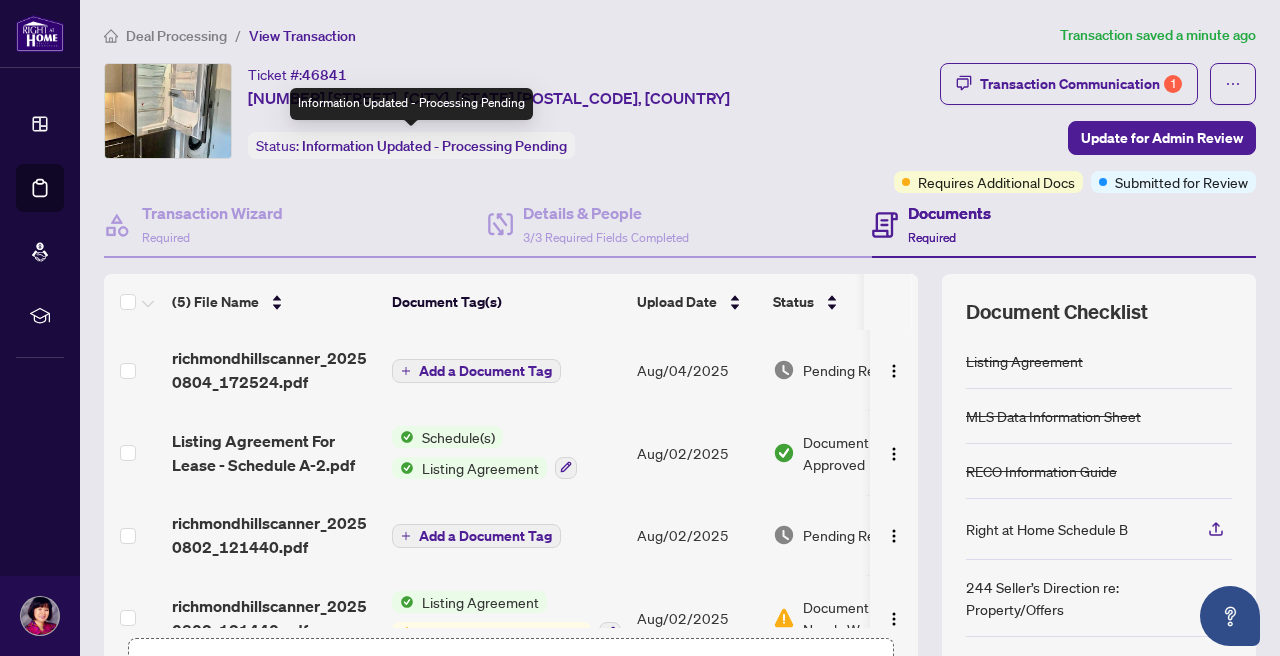 click on "Information Updated - Processing Pending" at bounding box center (434, 146) 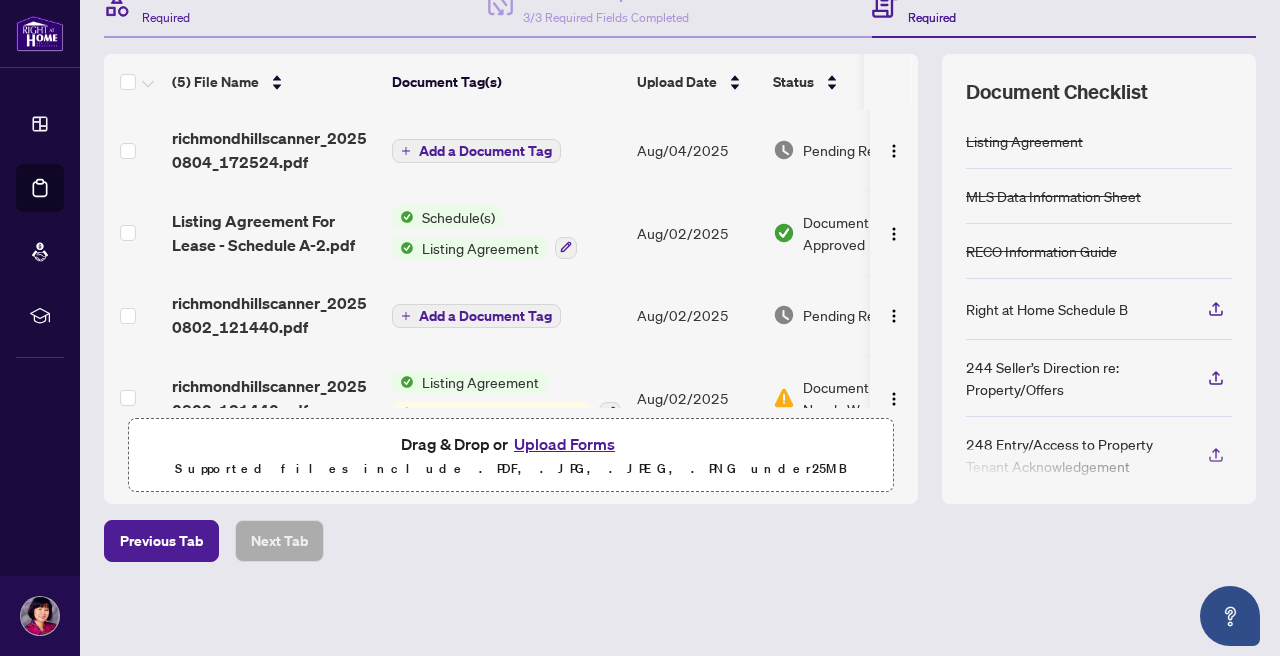 scroll, scrollTop: 219, scrollLeft: 0, axis: vertical 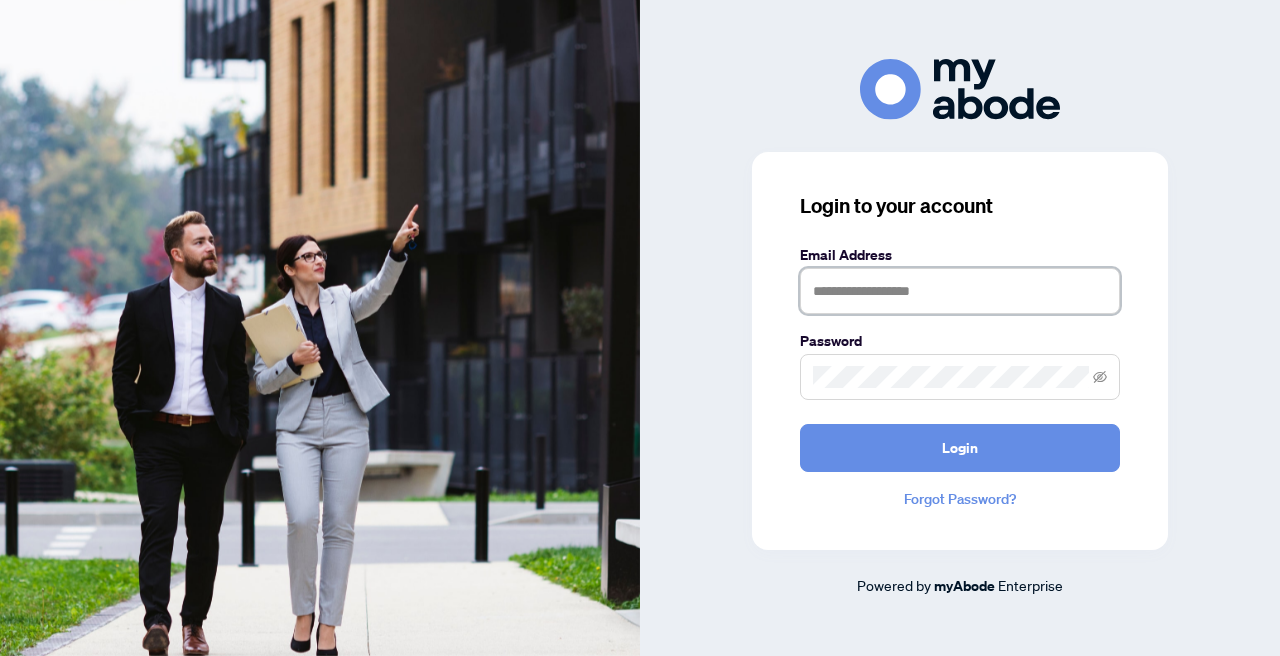 type on "**********" 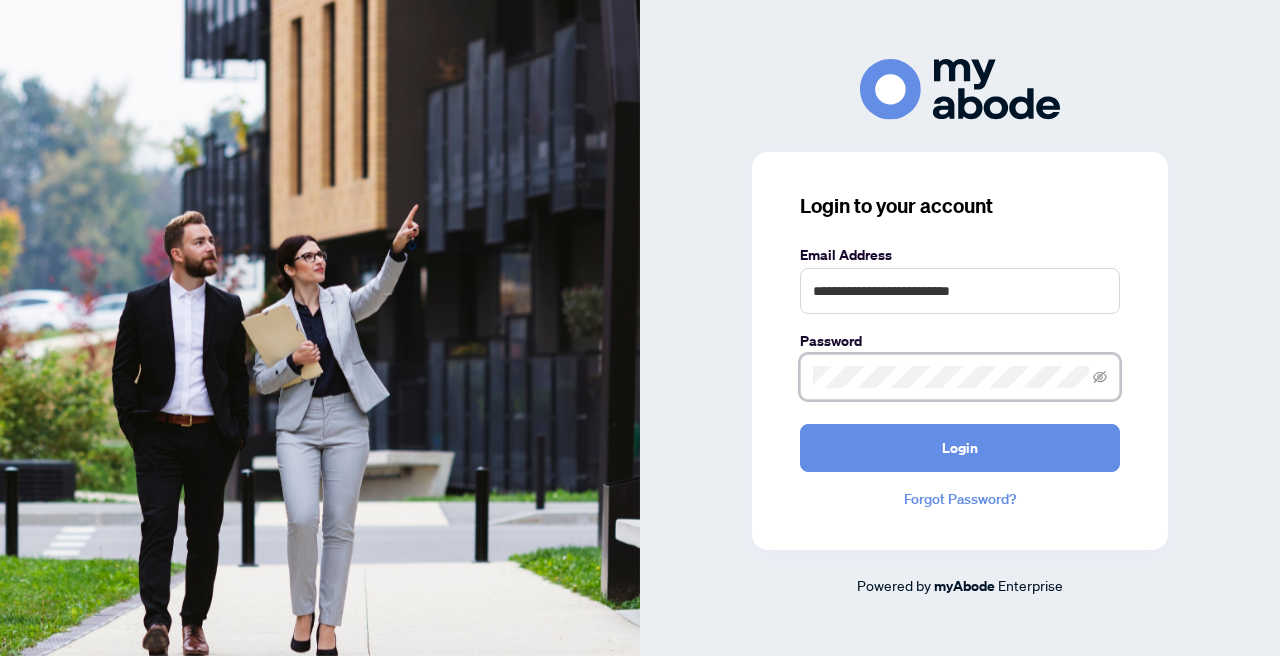 click on "Login" at bounding box center [960, 448] 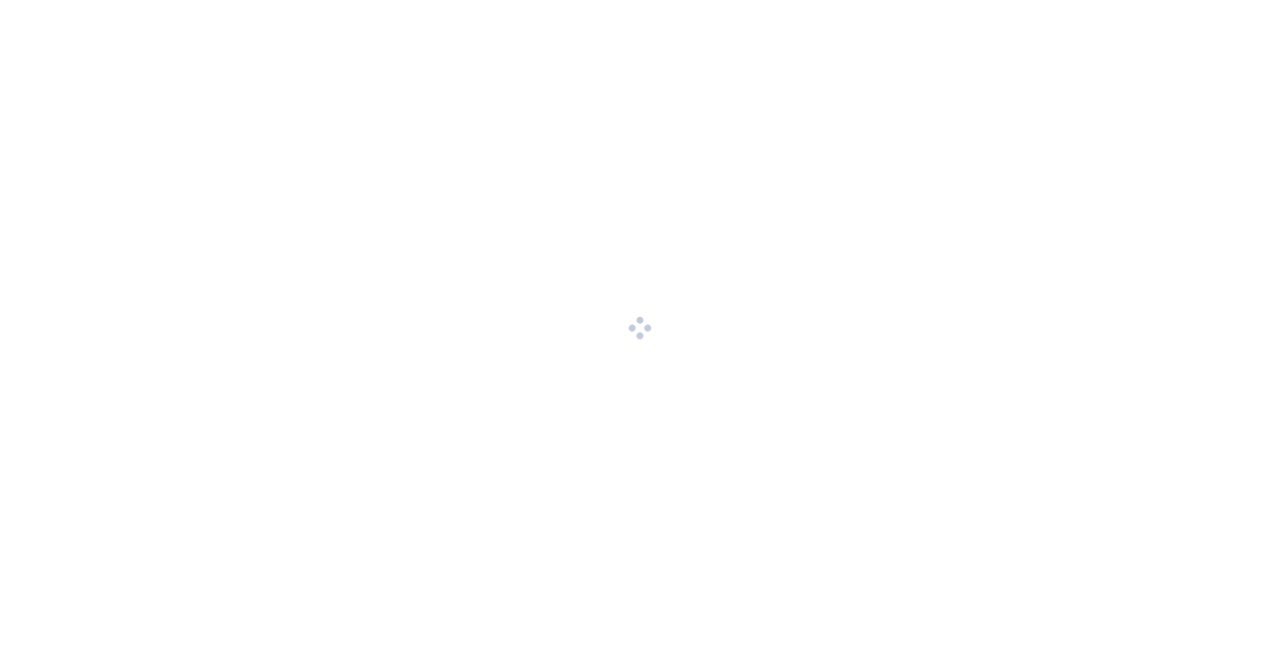 scroll, scrollTop: 0, scrollLeft: 0, axis: both 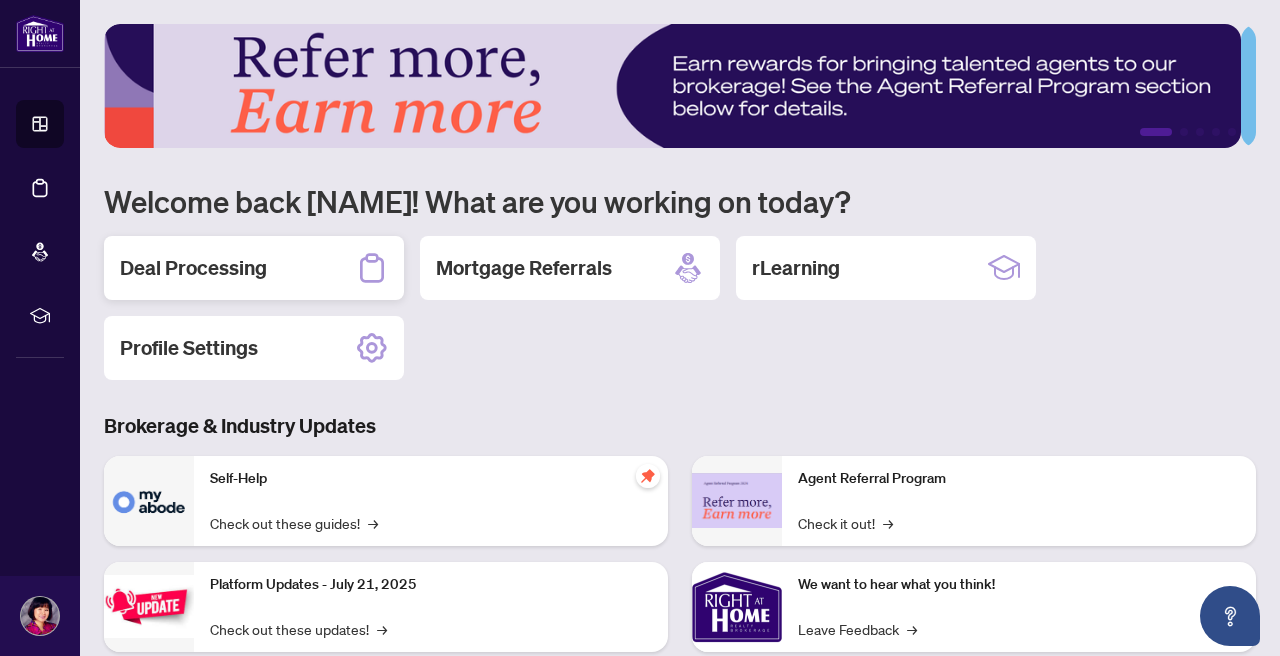 click on "Deal Processing" at bounding box center [193, 268] 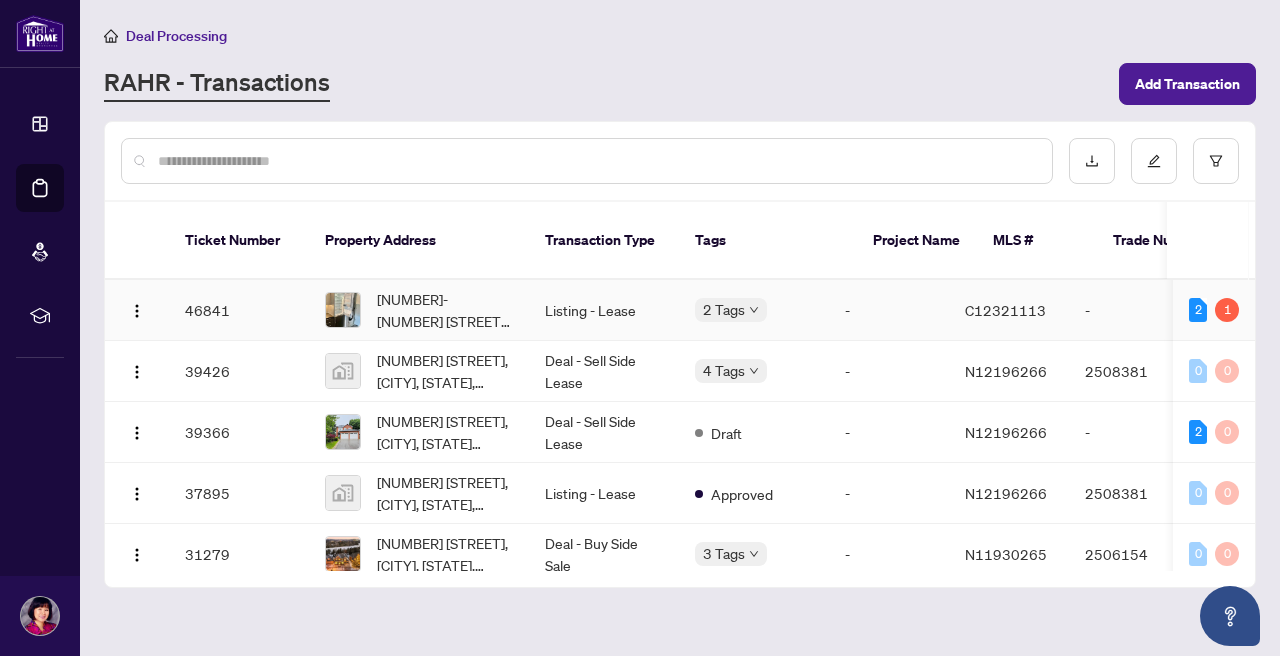 click on "[NUMBER] [STREET], [CITY], [STATE] [POSTAL_CODE], [COUNTRY]" at bounding box center [419, 310] 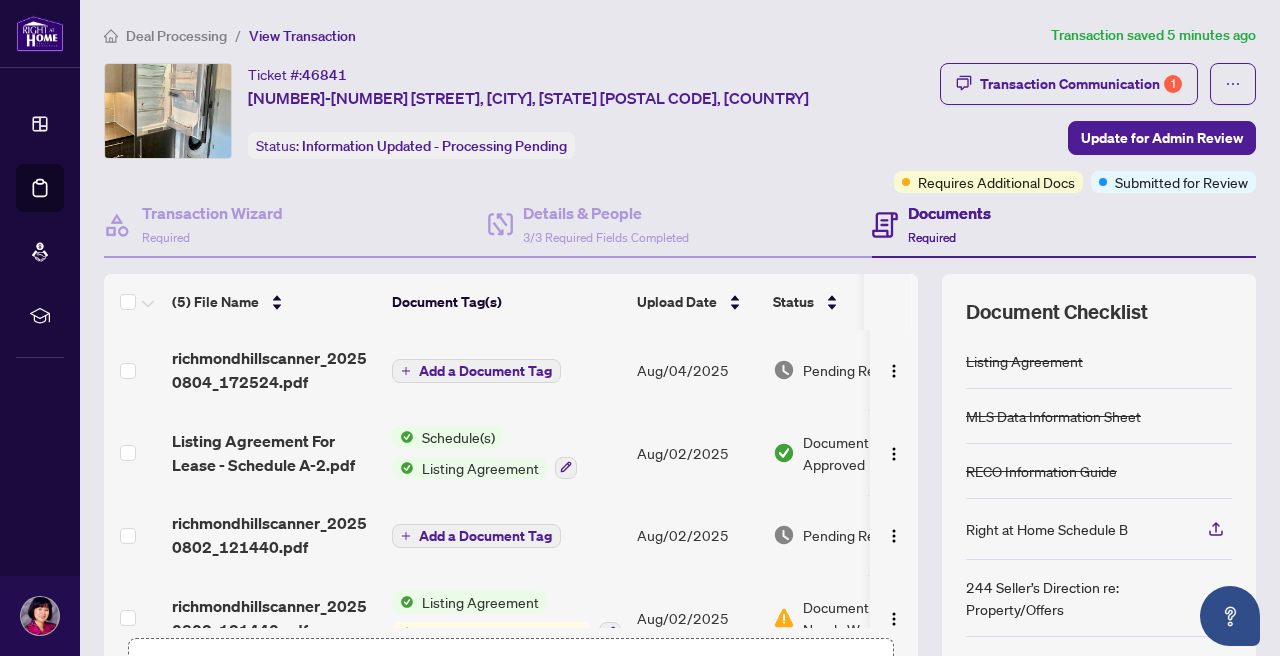 click on "Documents" at bounding box center [949, 213] 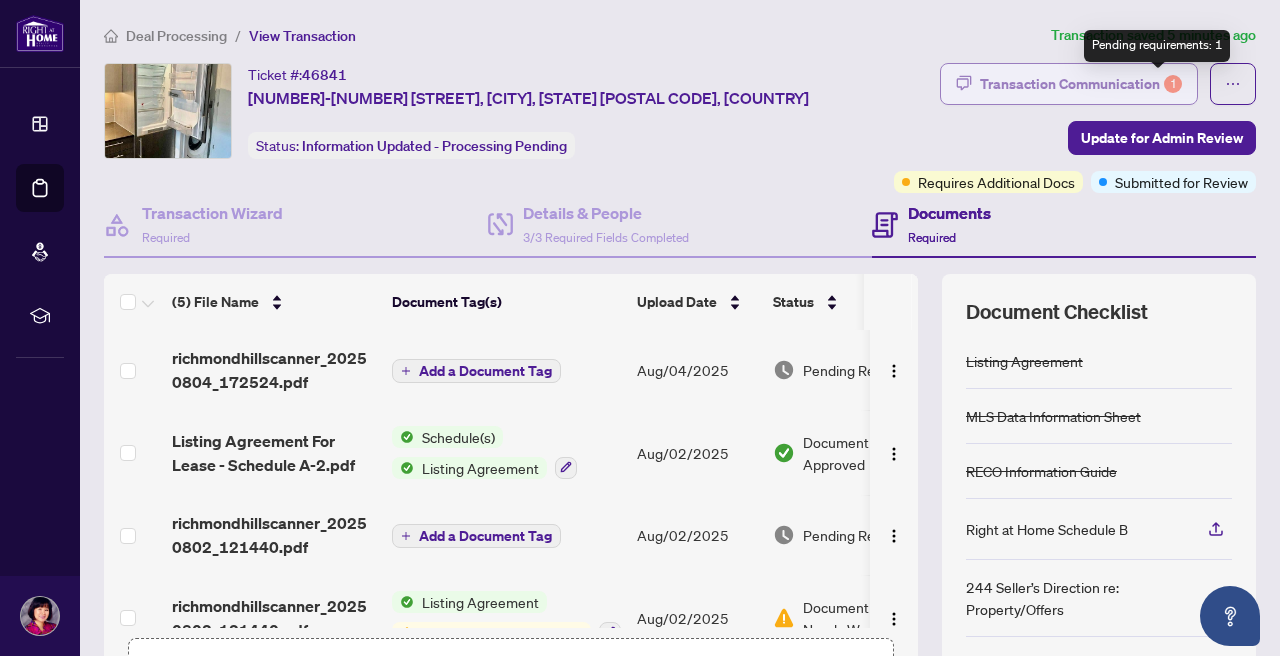 click on "1" at bounding box center [1173, 84] 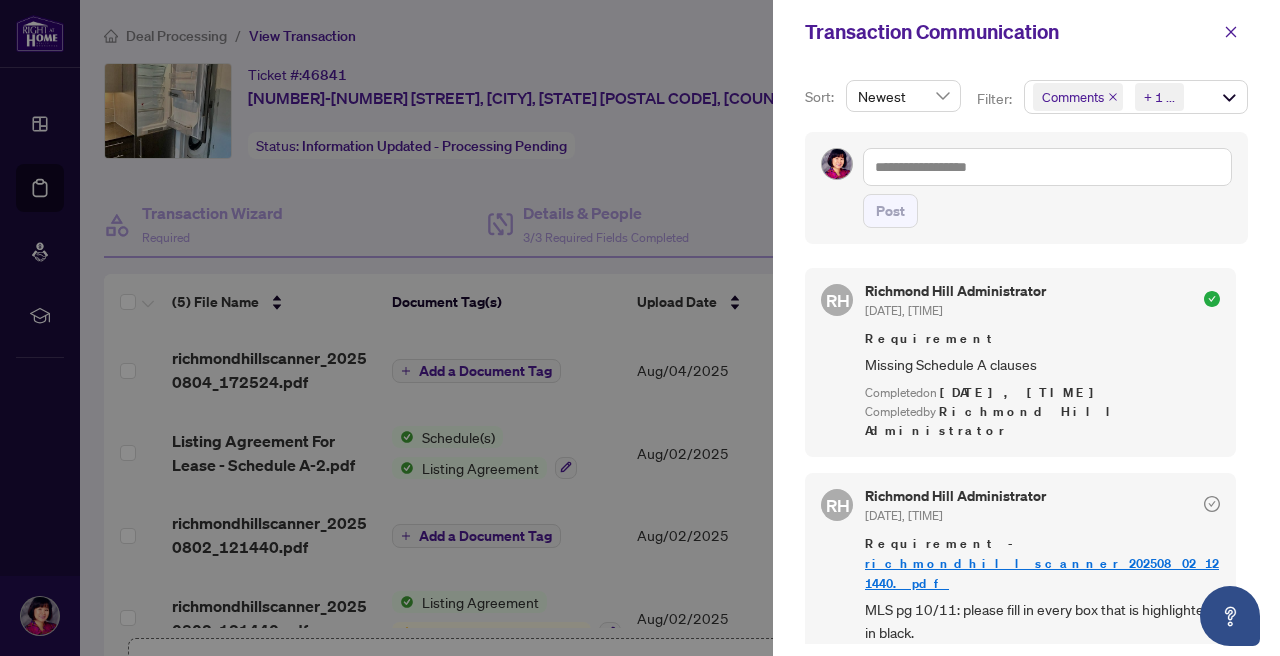 click on "Comments Requirements + 1 ..." at bounding box center (1136, 97) 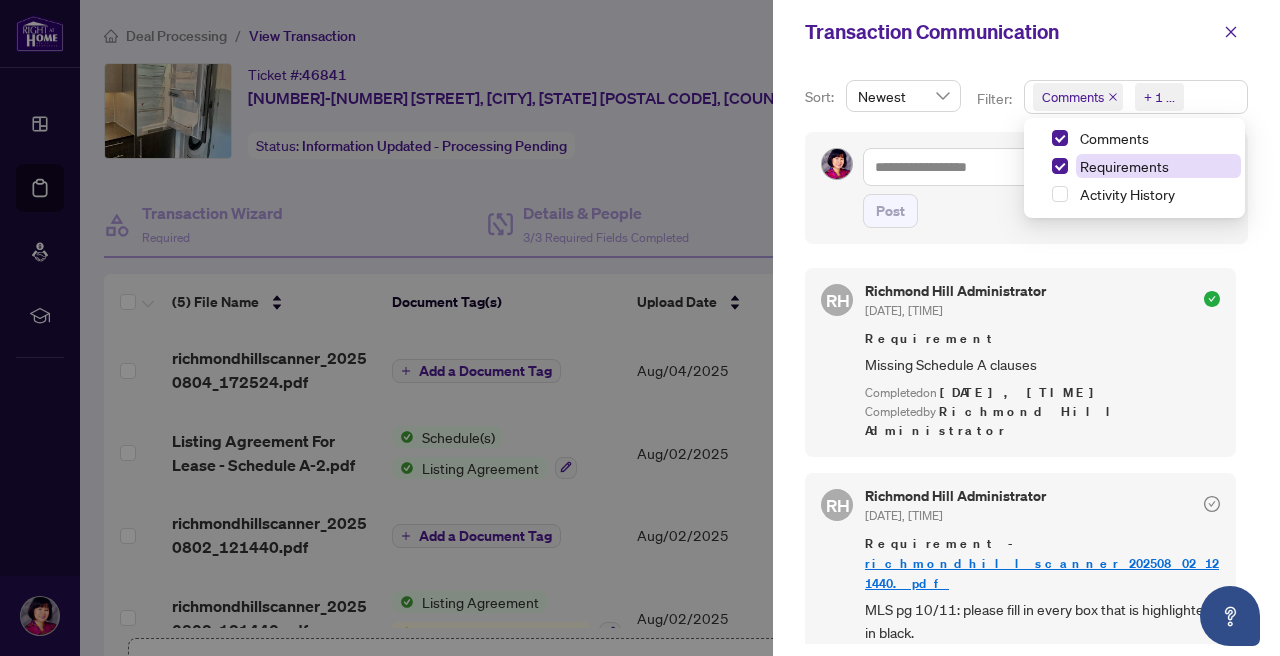 click on "Requirements" at bounding box center (1158, 166) 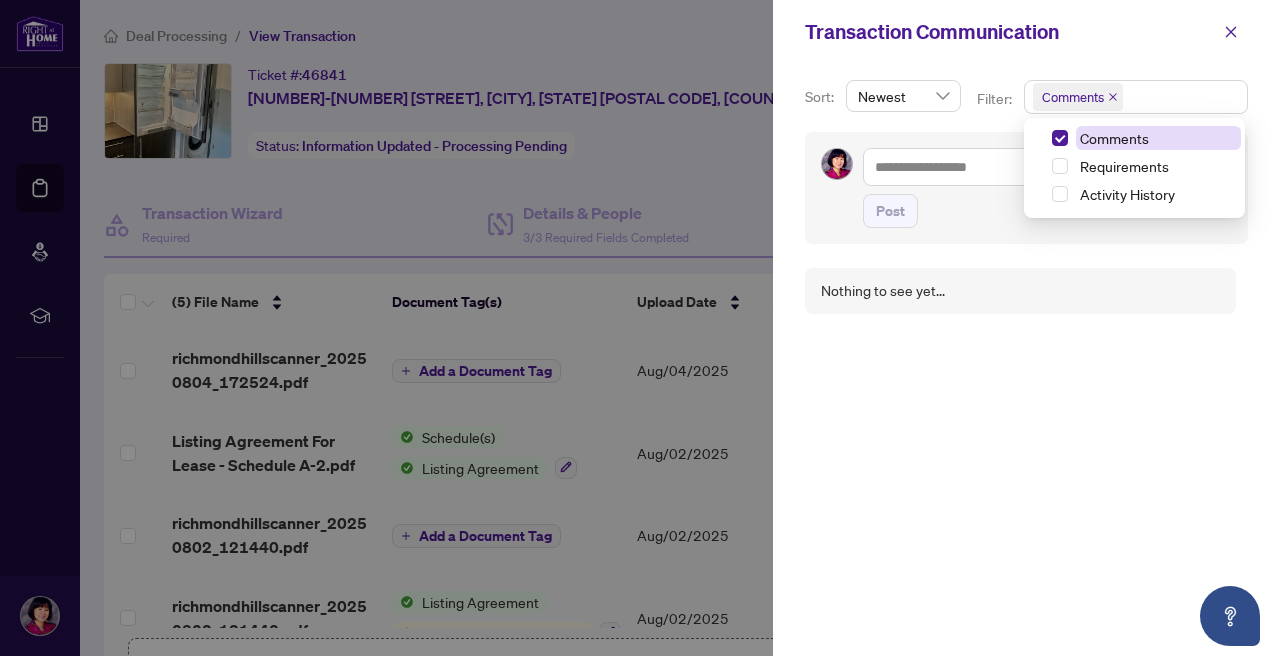 click on "Comments" at bounding box center [1158, 138] 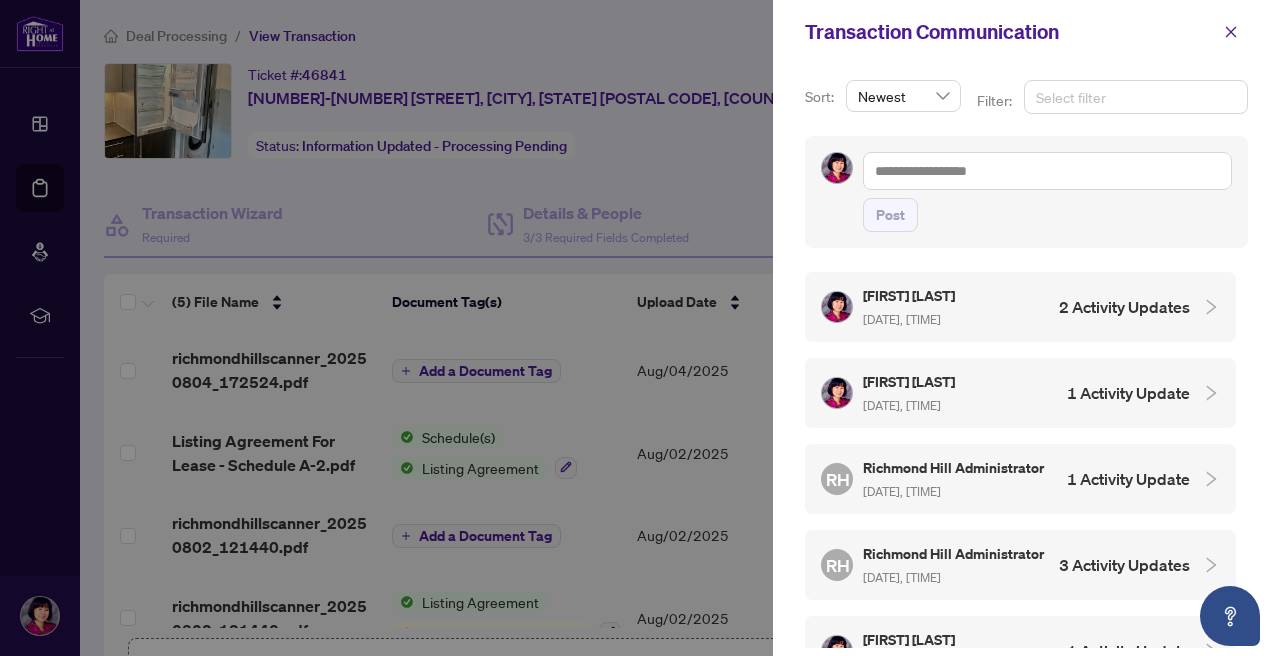click at bounding box center (1136, 97) 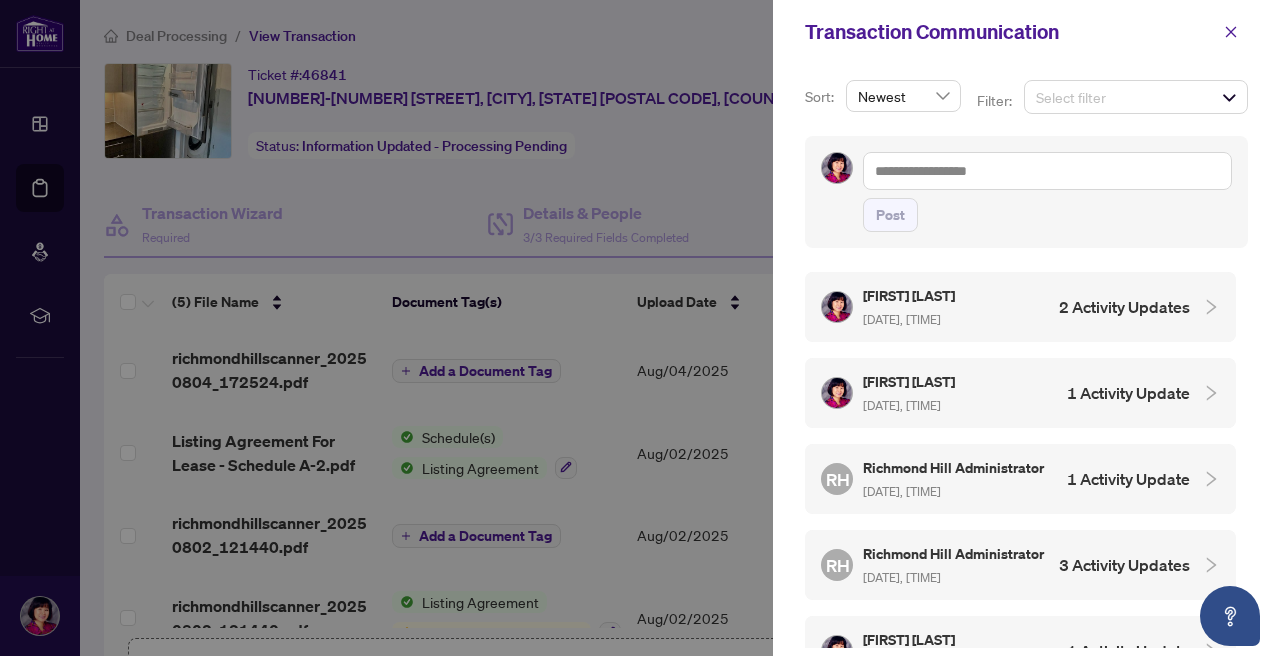 scroll, scrollTop: 0, scrollLeft: 0, axis: both 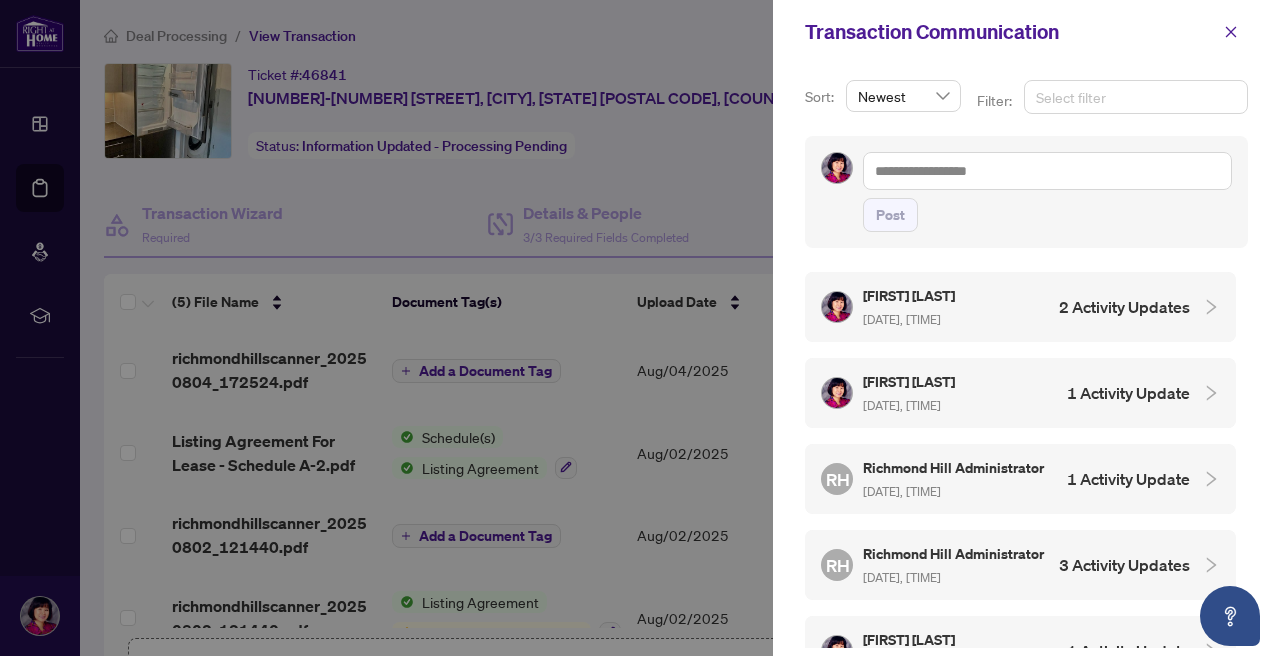 click at bounding box center (1136, 97) 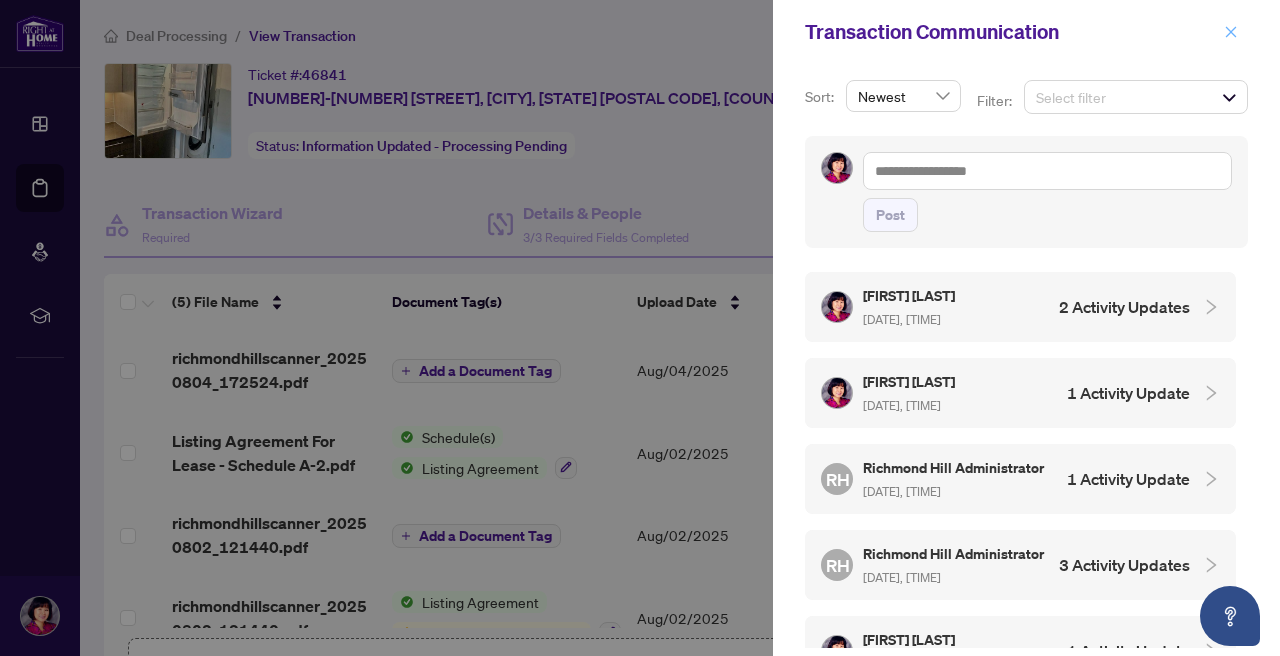 click 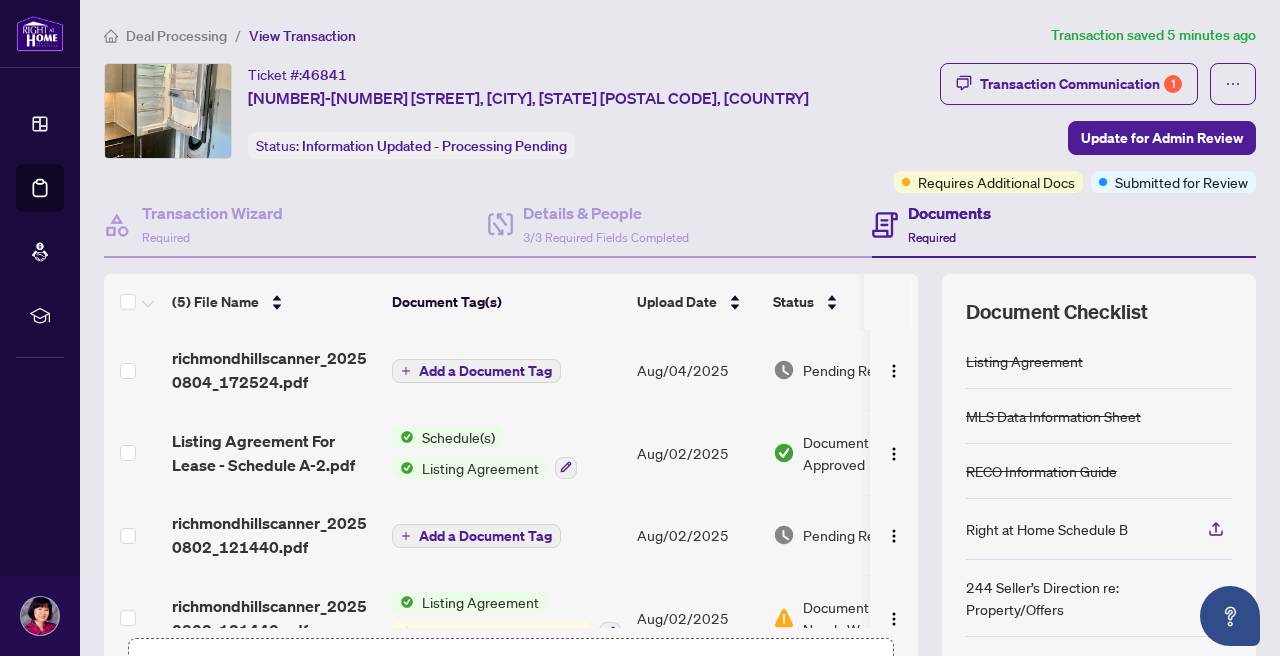 scroll, scrollTop: 0, scrollLeft: 0, axis: both 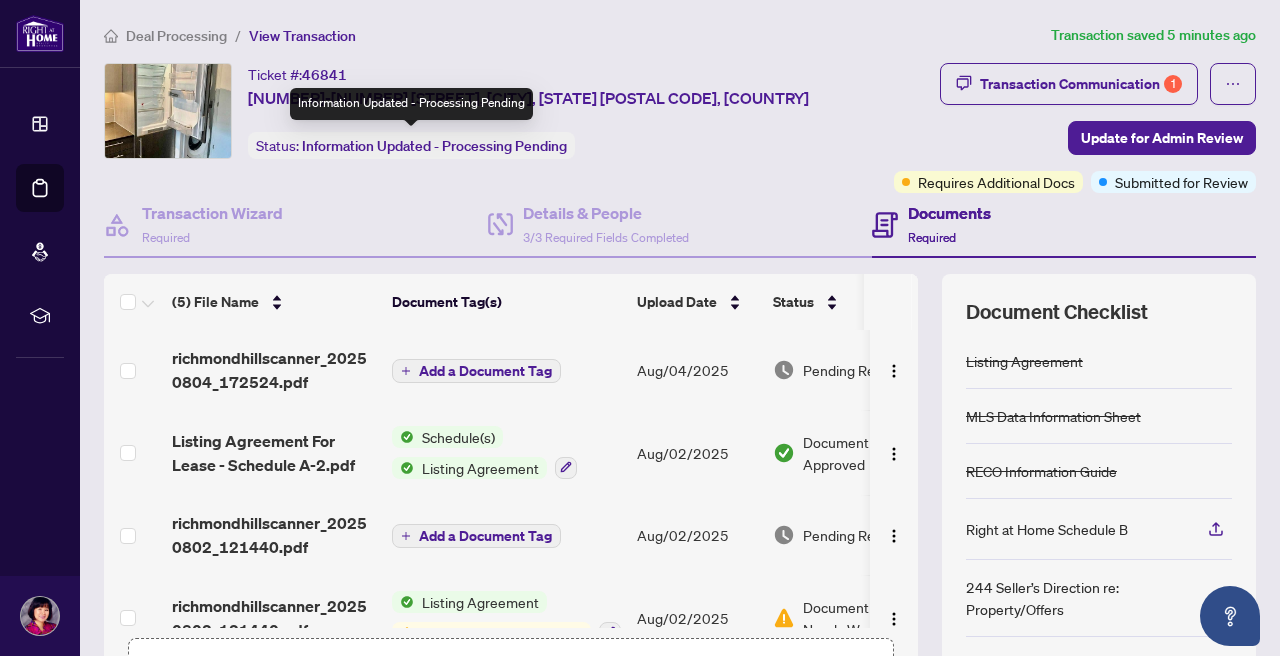 click on "Information Updated - Processing Pending" at bounding box center [434, 146] 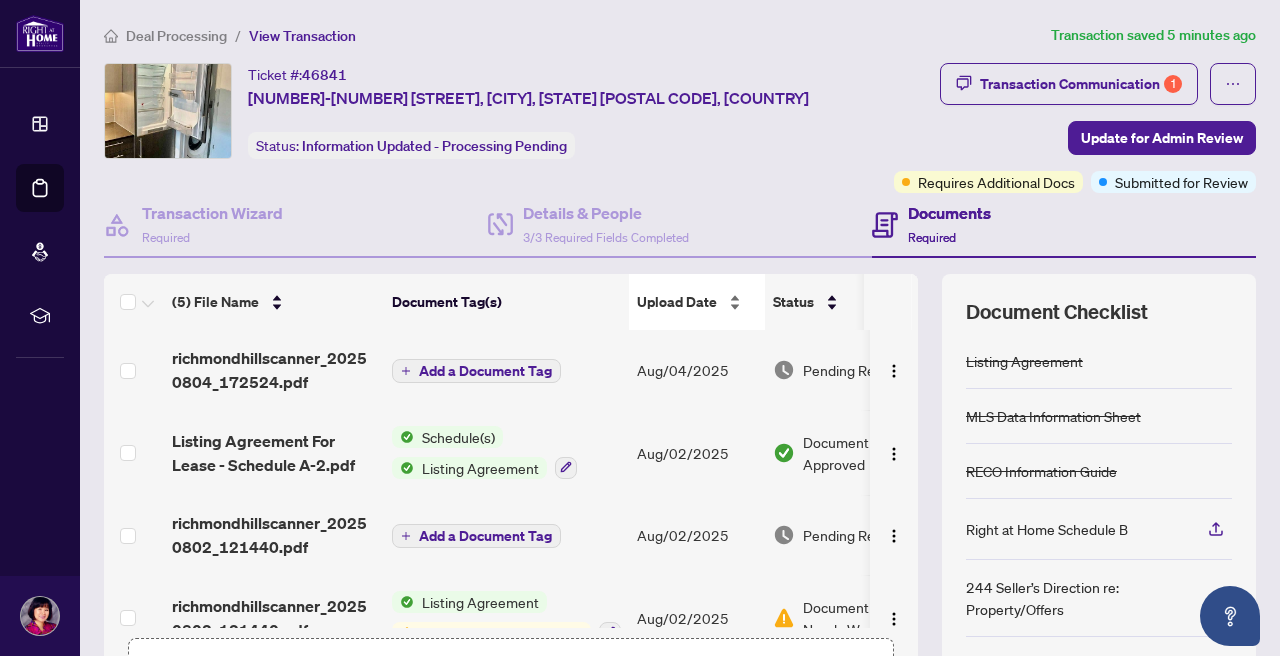 click on "Upload Date" at bounding box center (677, 302) 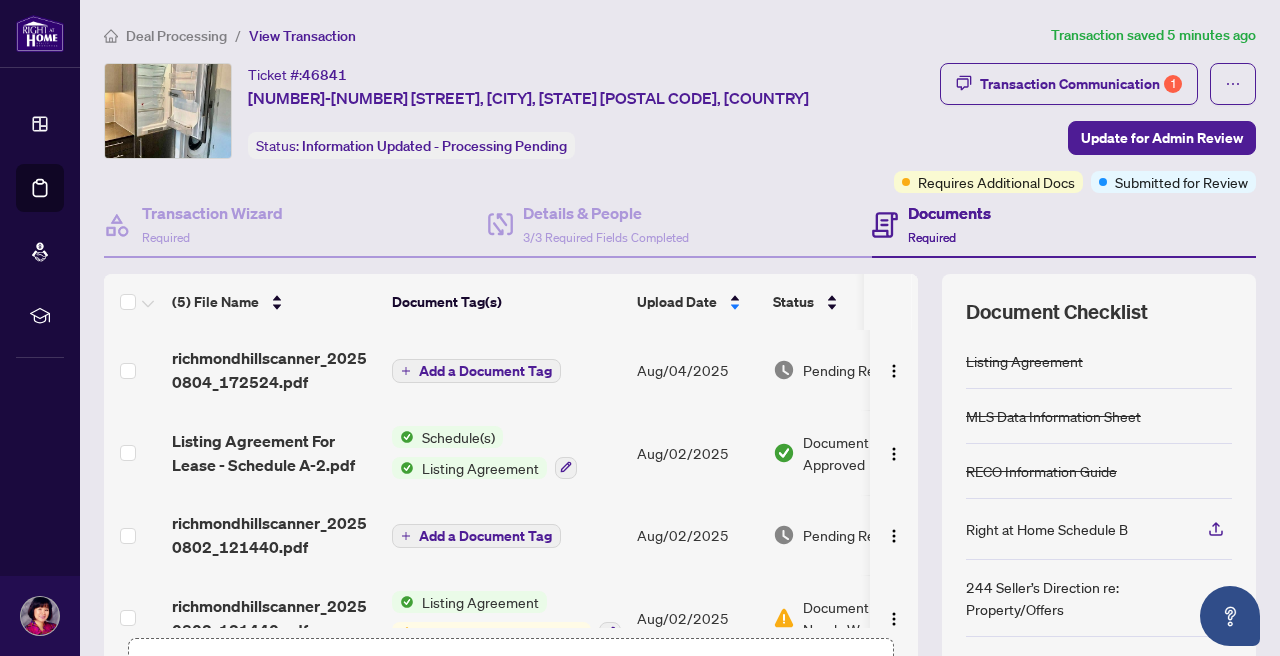 click on "Documents" at bounding box center [949, 213] 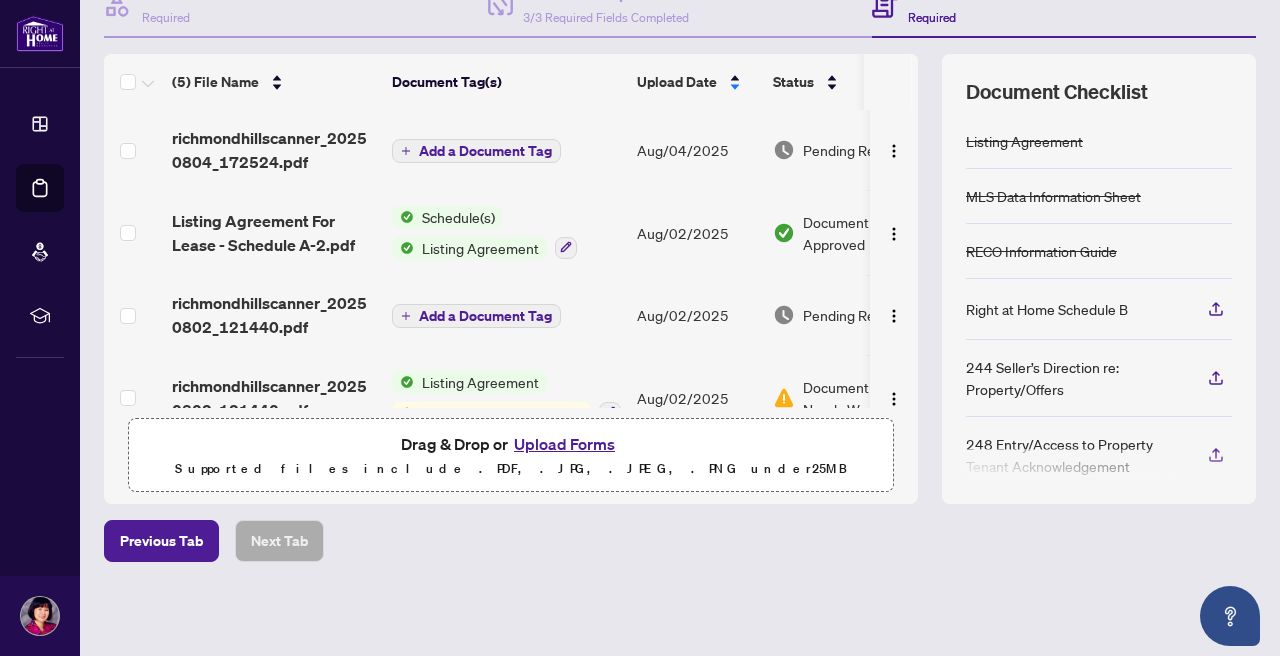 scroll, scrollTop: 219, scrollLeft: 0, axis: vertical 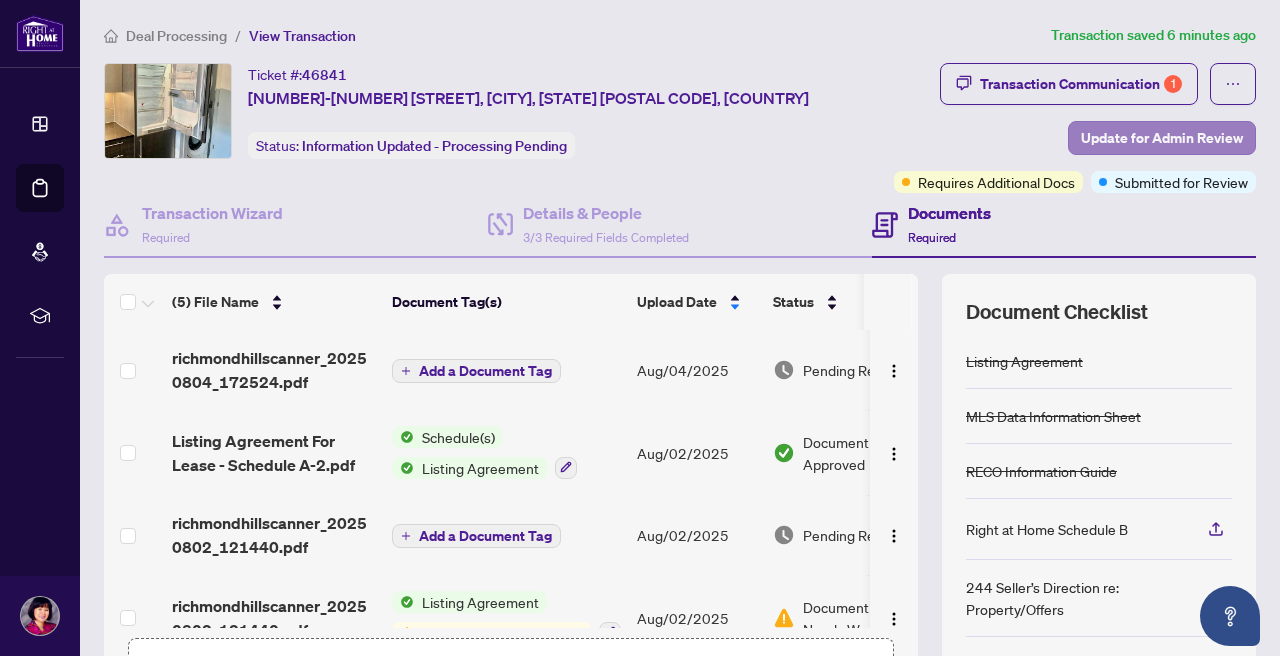 click on "Update for Admin Review" at bounding box center (1162, 138) 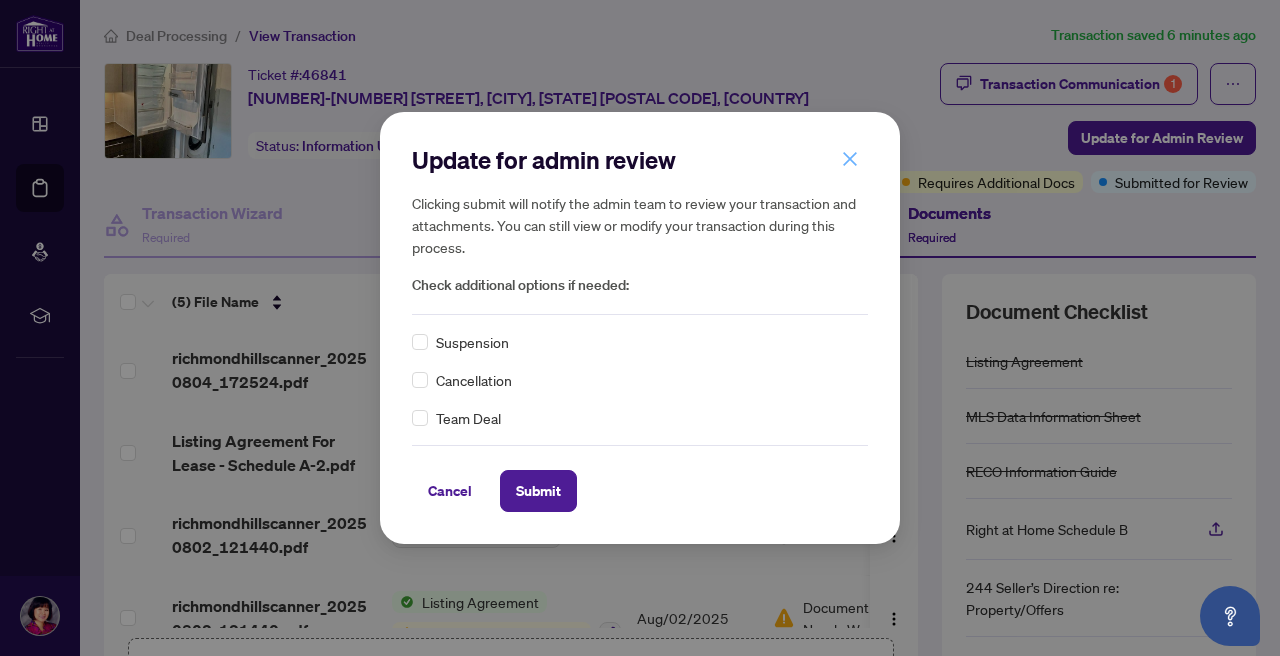 click 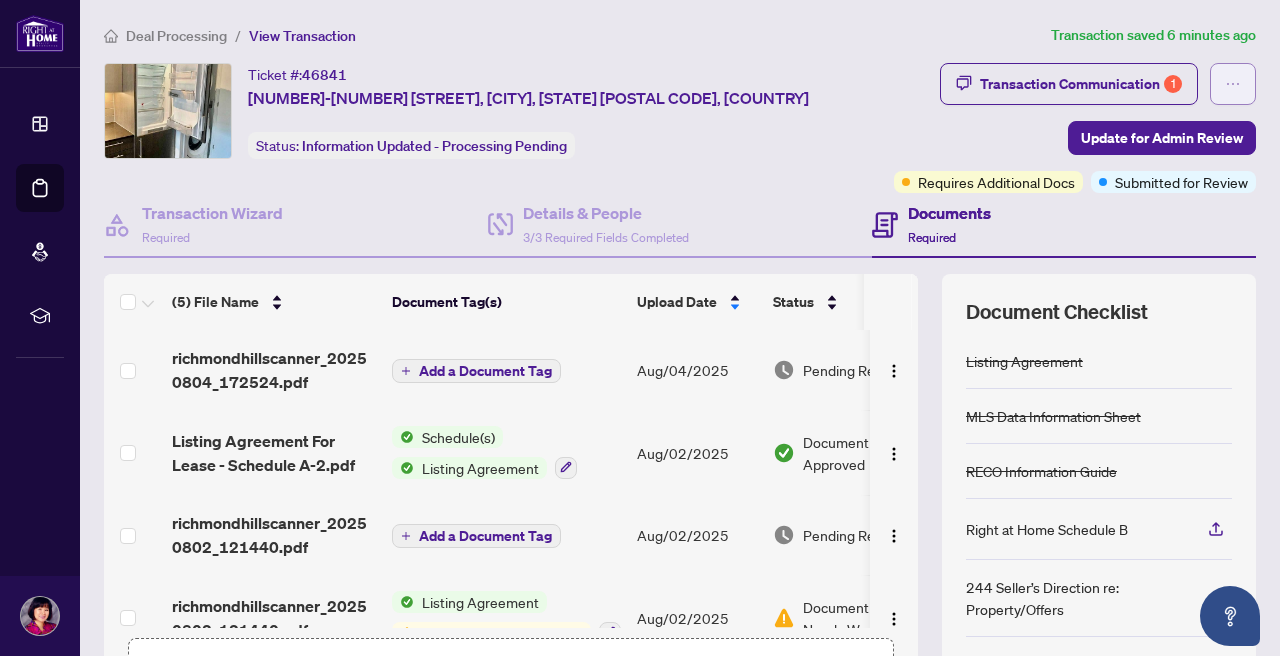 click 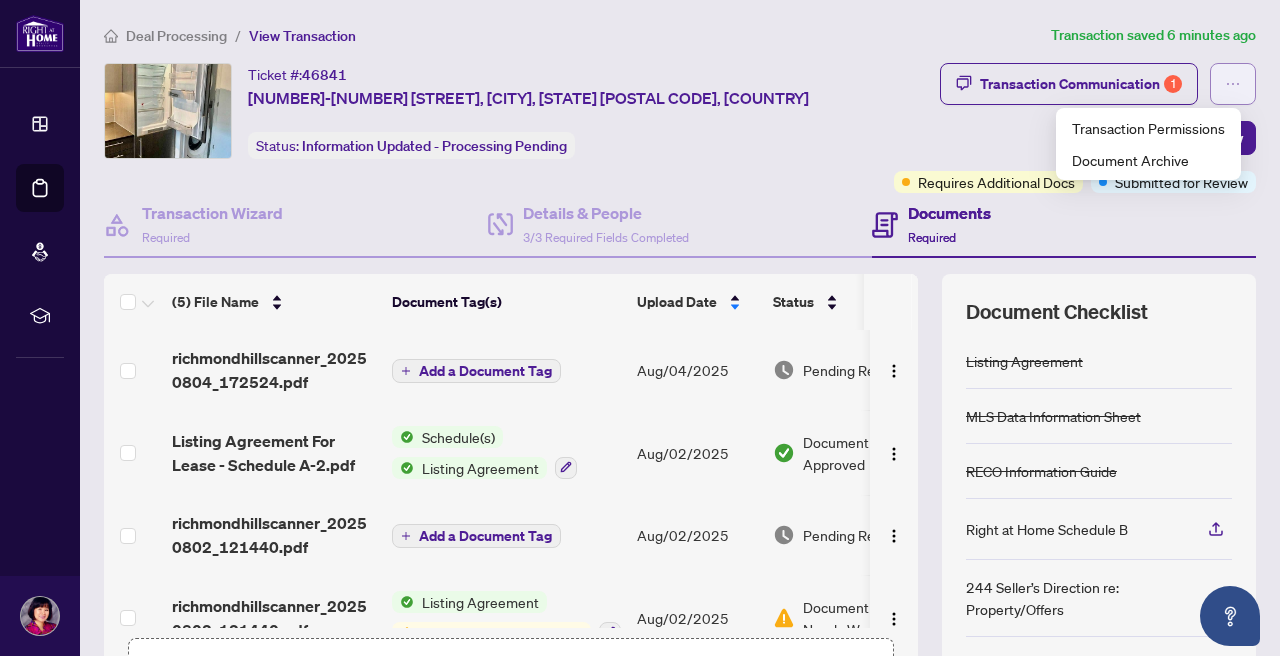click 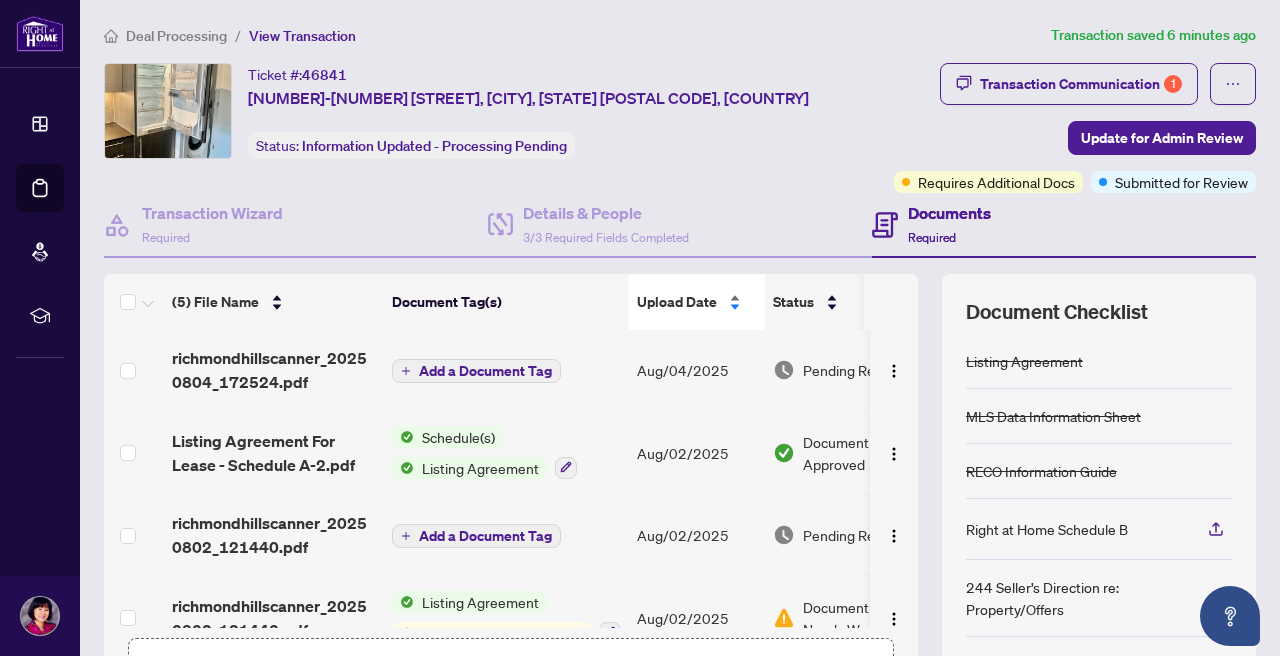 scroll, scrollTop: 0, scrollLeft: 4, axis: horizontal 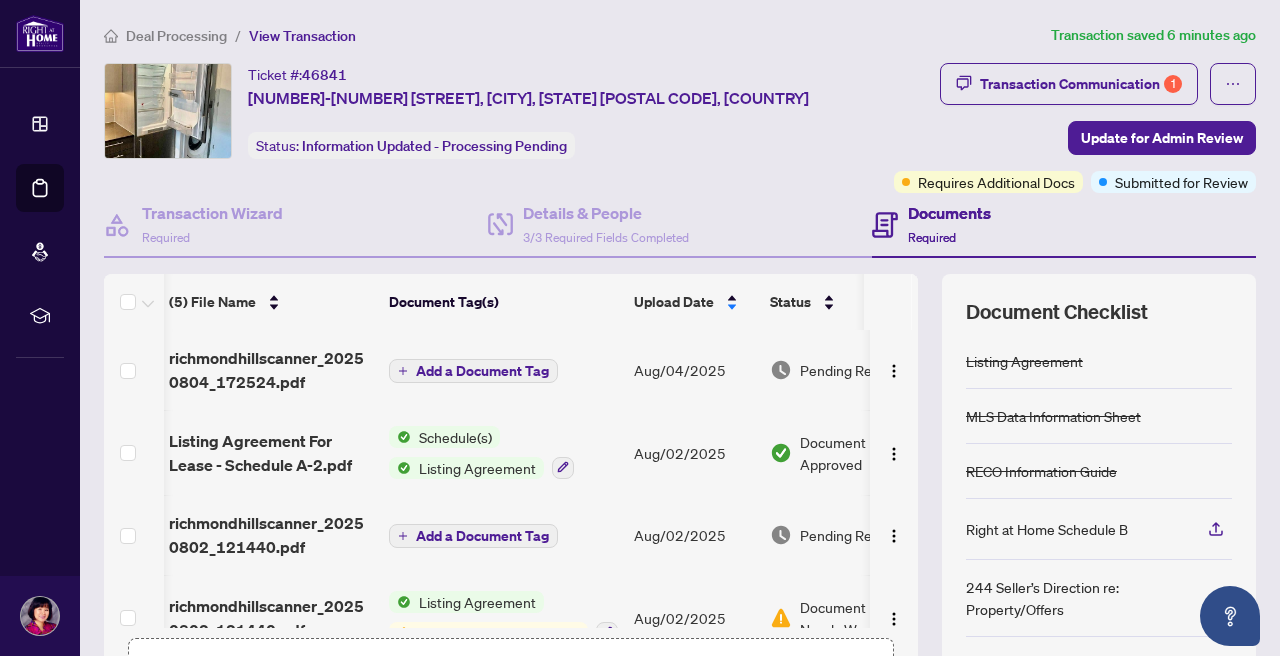 click on "View Transaction" at bounding box center [302, 36] 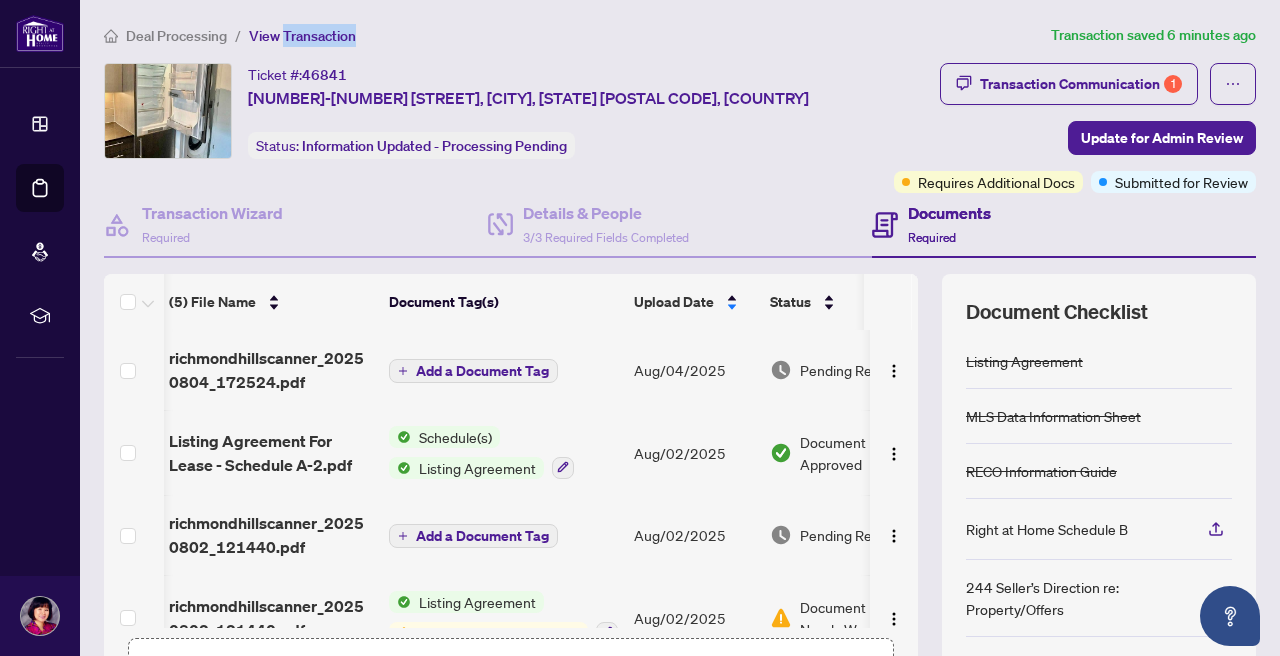 click on "View Transaction" at bounding box center [302, 36] 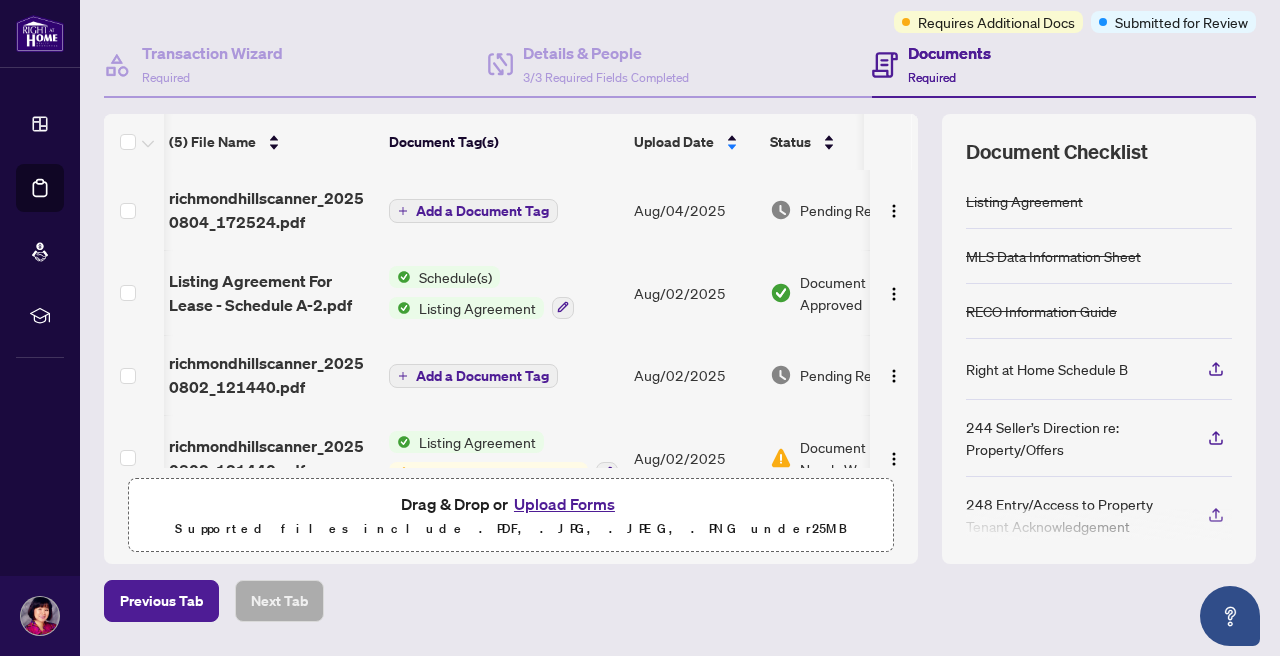 scroll, scrollTop: 207, scrollLeft: 0, axis: vertical 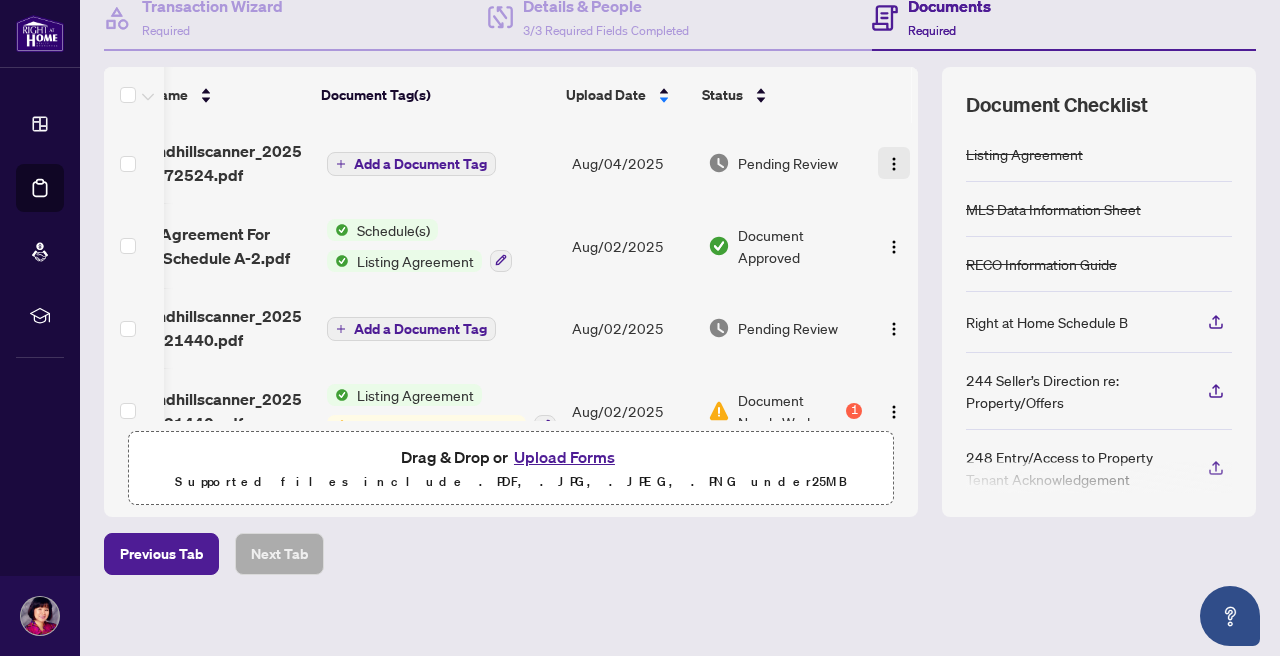 click at bounding box center (894, 164) 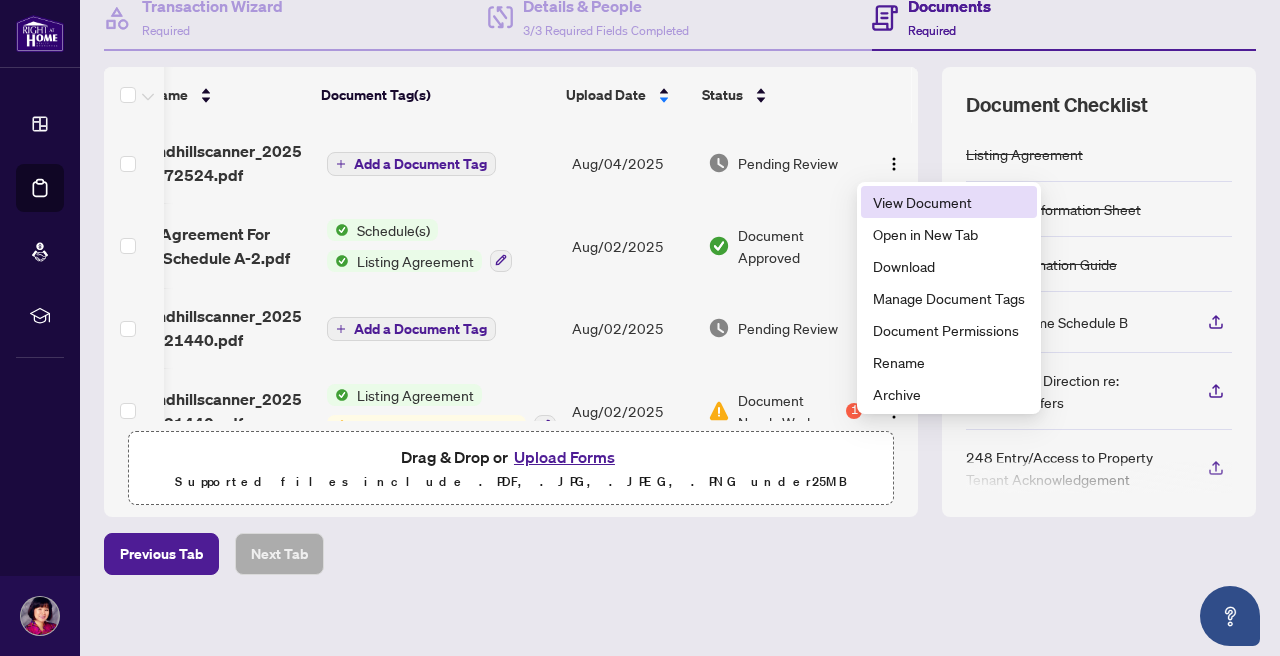 click on "View Document" at bounding box center [949, 202] 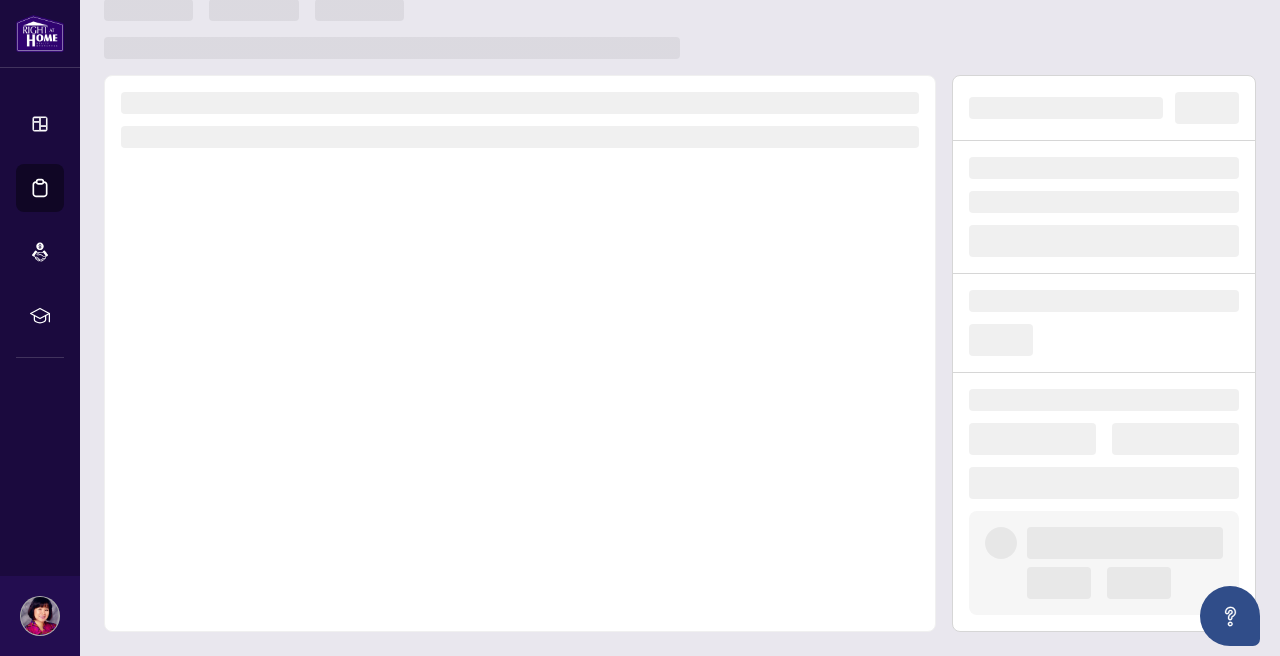 scroll, scrollTop: 0, scrollLeft: 0, axis: both 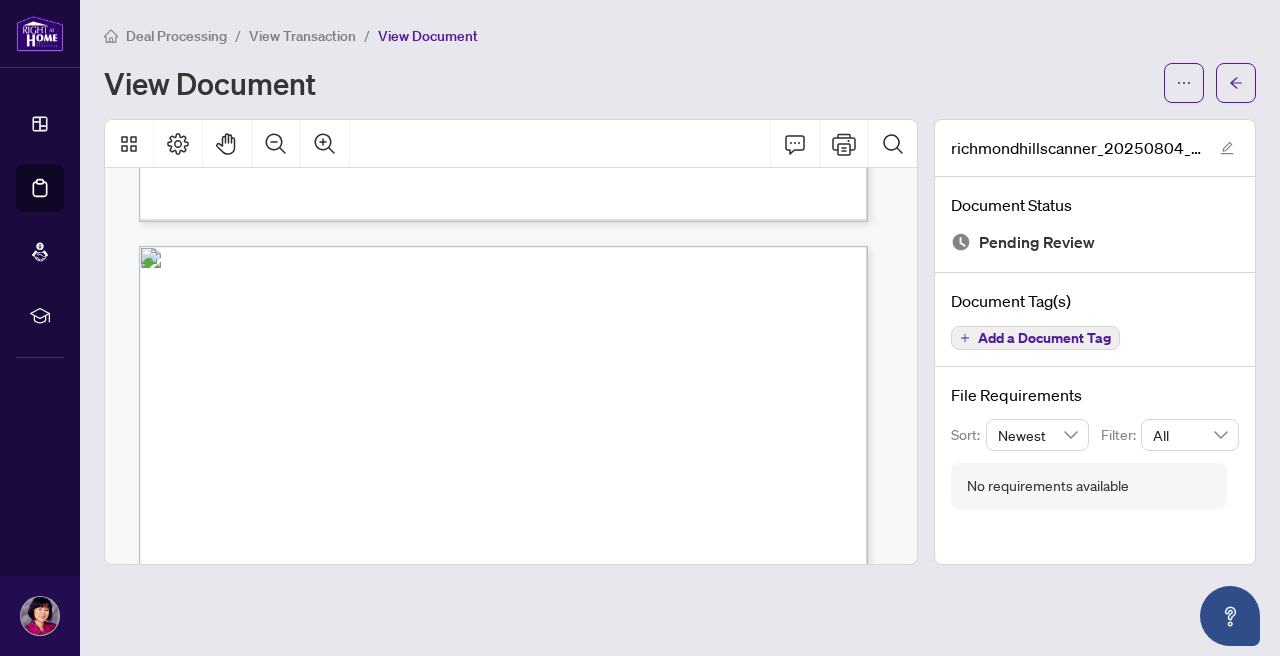 click on "View Transaction" at bounding box center (302, 36) 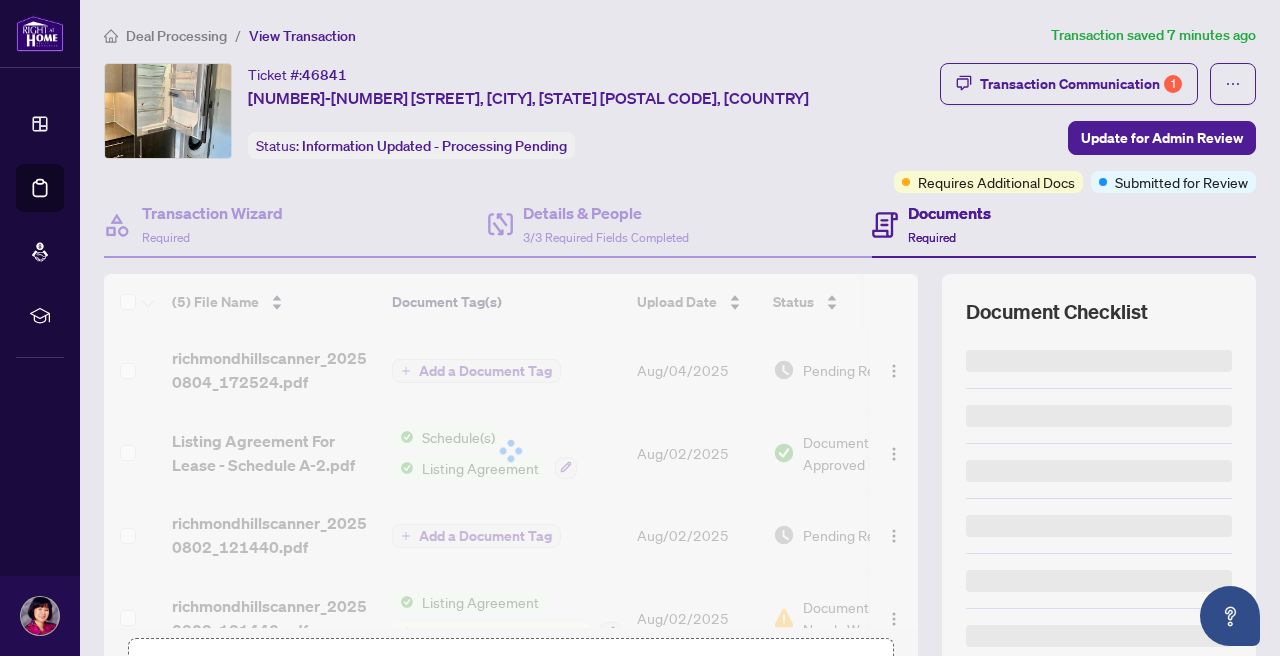 click on "View Transaction" at bounding box center (302, 36) 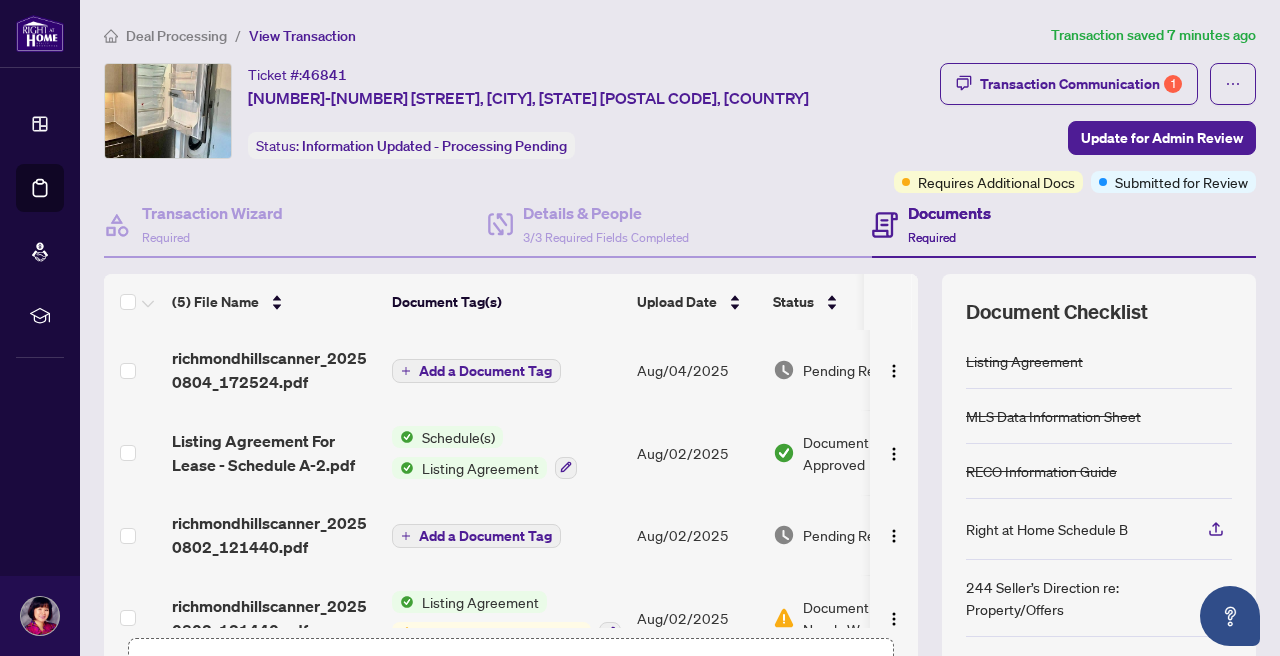 click on "Deal Processing" at bounding box center [176, 36] 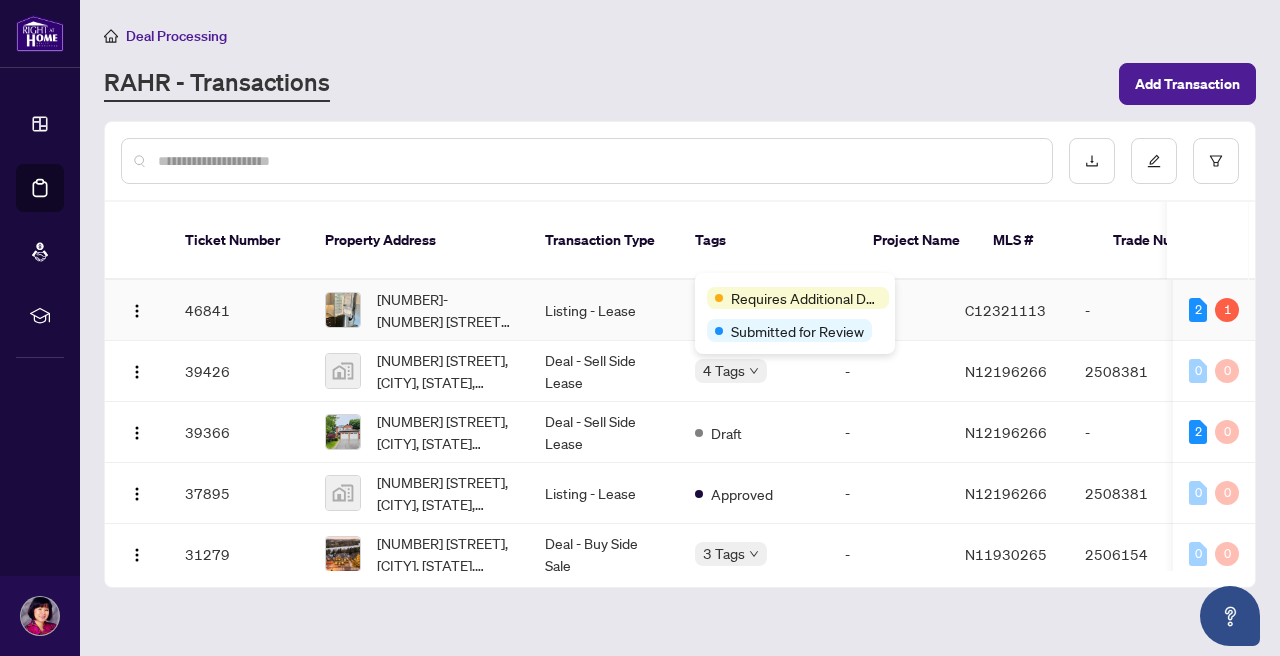 click on "Requires Additional Docs Submitted for Review" at bounding box center (795, 313) 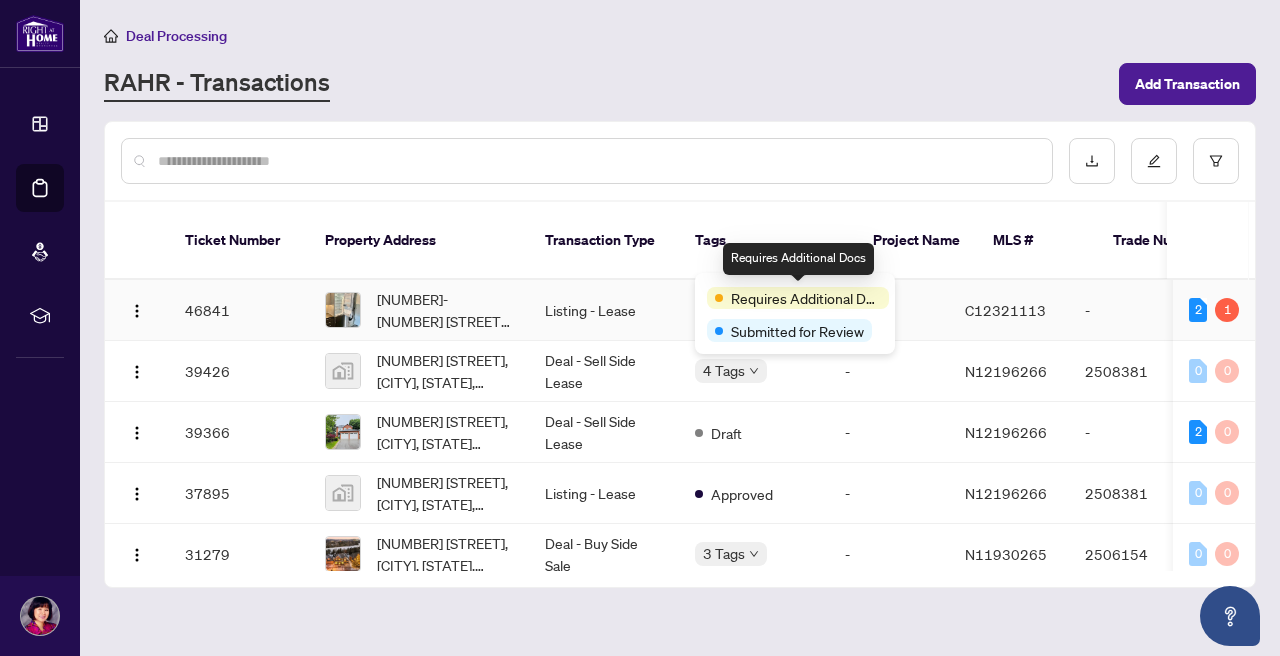 click on "Requires Additional Docs" at bounding box center (798, 298) 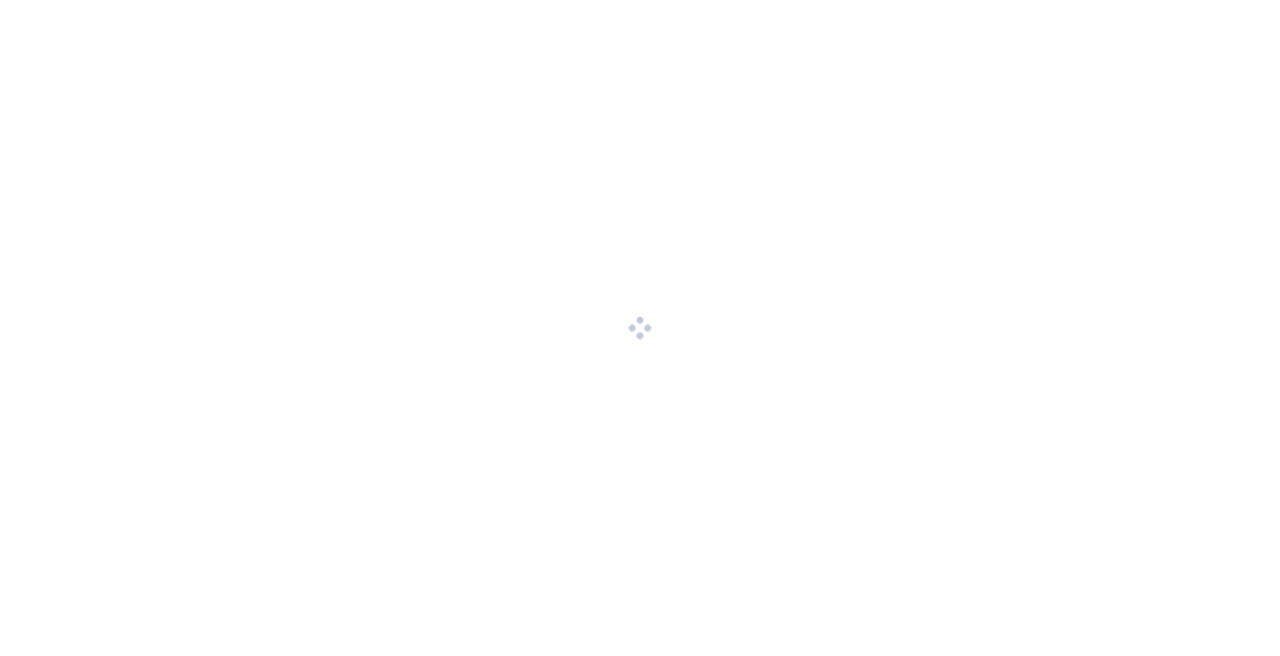 scroll, scrollTop: 0, scrollLeft: 0, axis: both 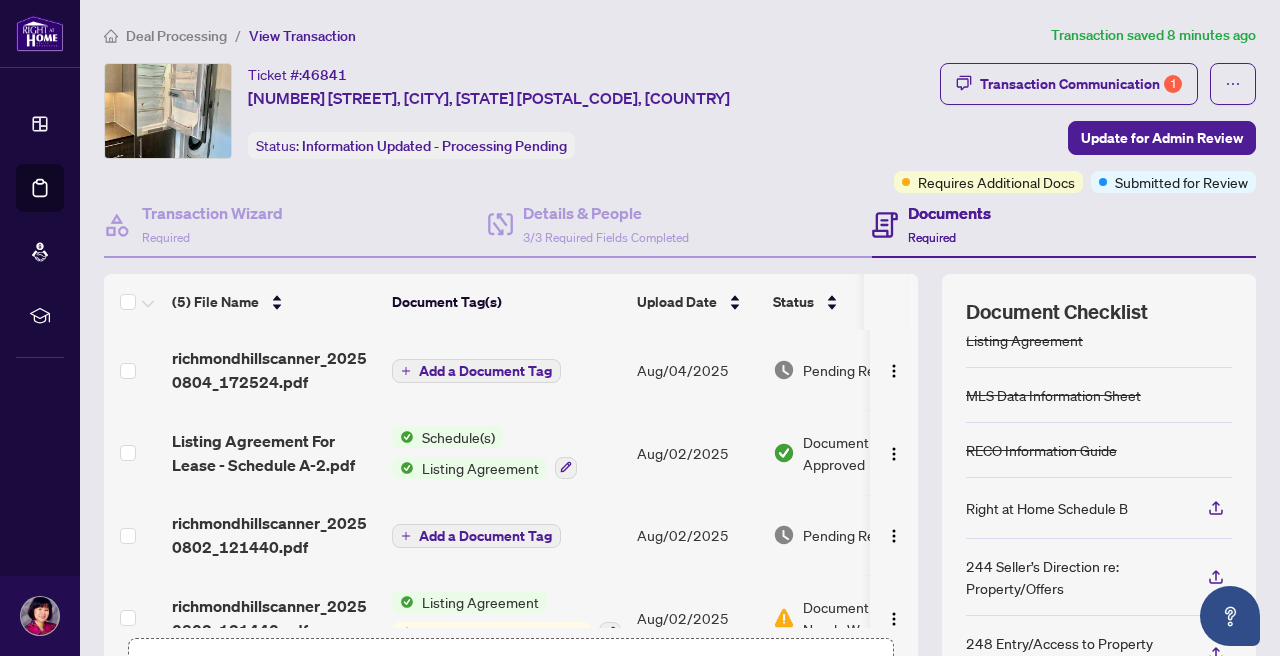 click on "Documents" at bounding box center (949, 213) 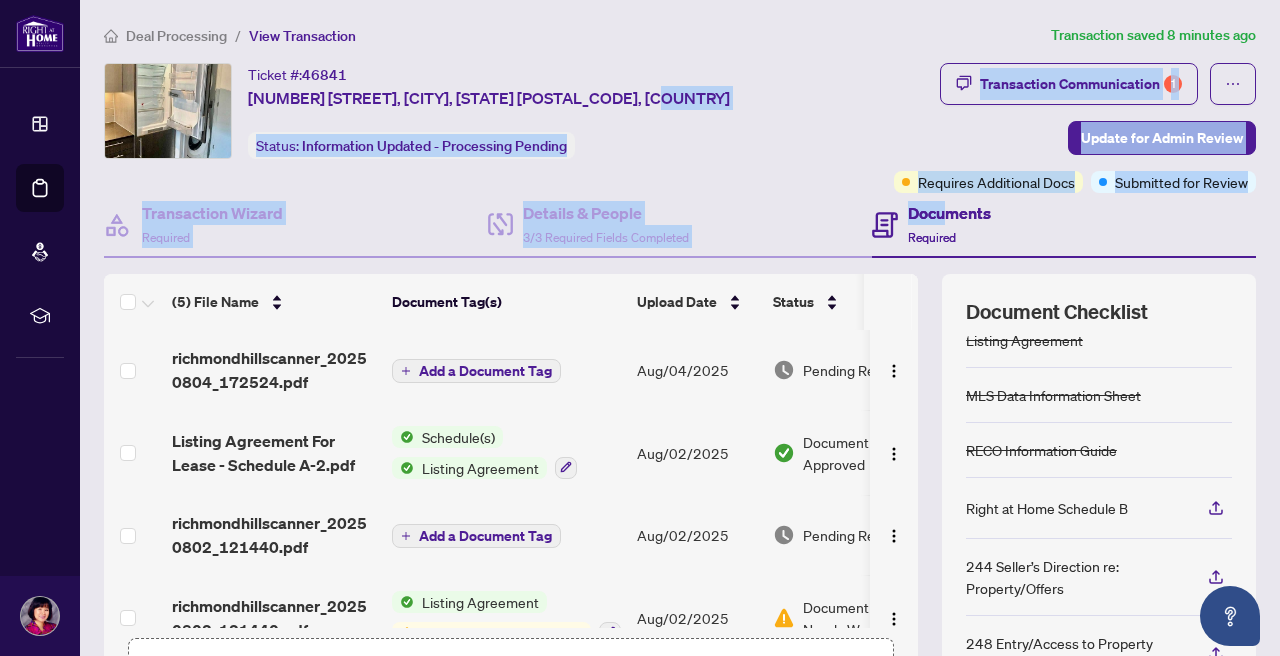 drag, startPoint x: 940, startPoint y: 216, endPoint x: 659, endPoint y: 154, distance: 287.75858 